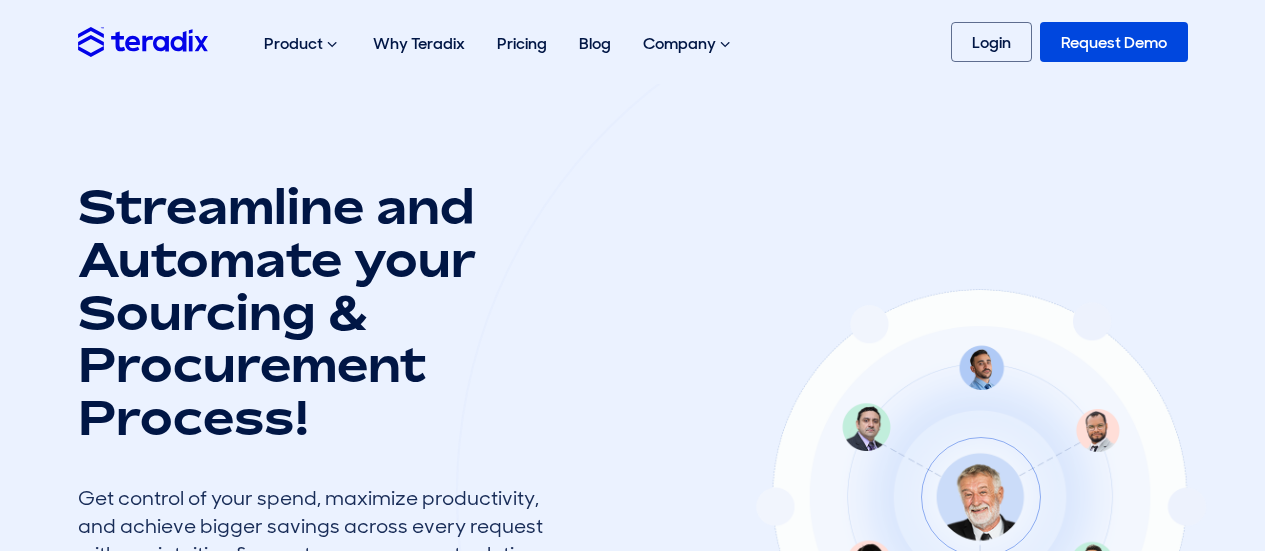 scroll, scrollTop: 0, scrollLeft: 0, axis: both 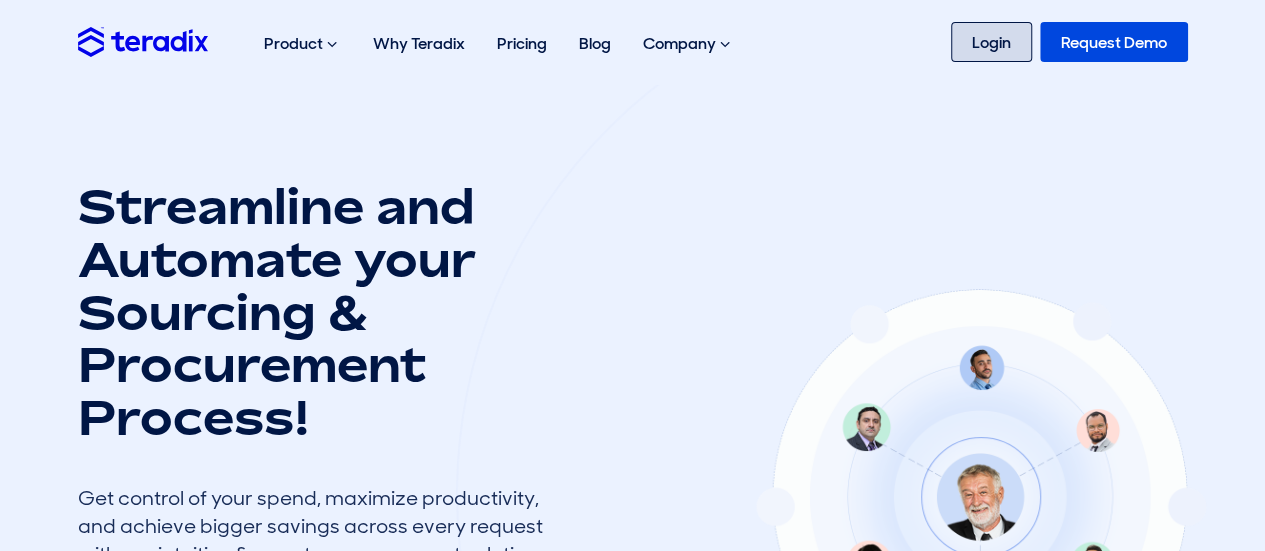 click on "Login" at bounding box center [991, 42] 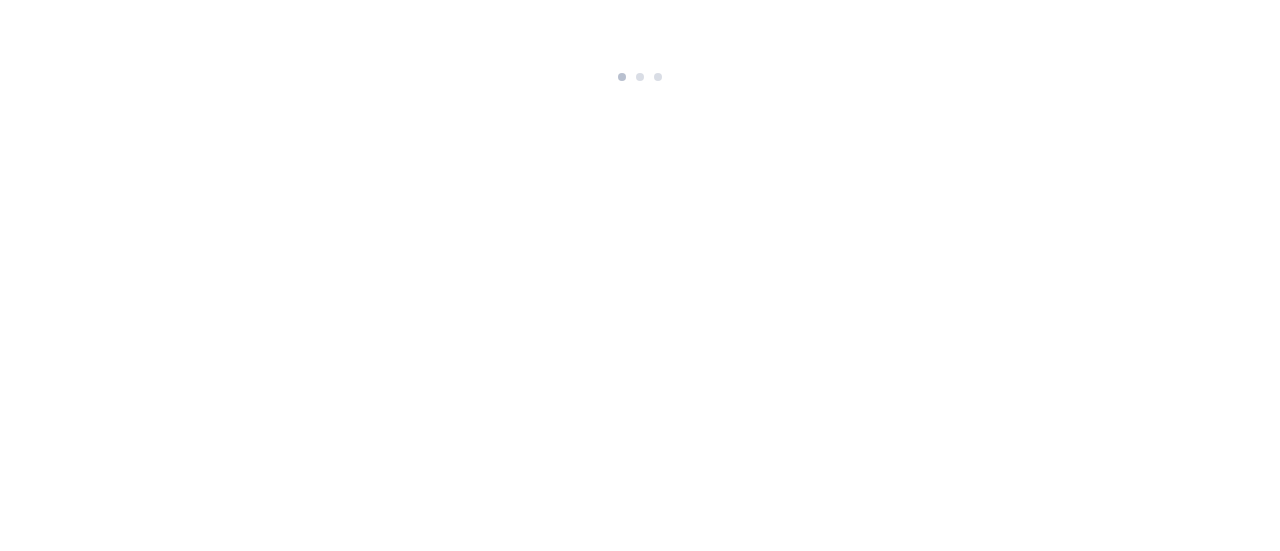 scroll, scrollTop: 0, scrollLeft: 0, axis: both 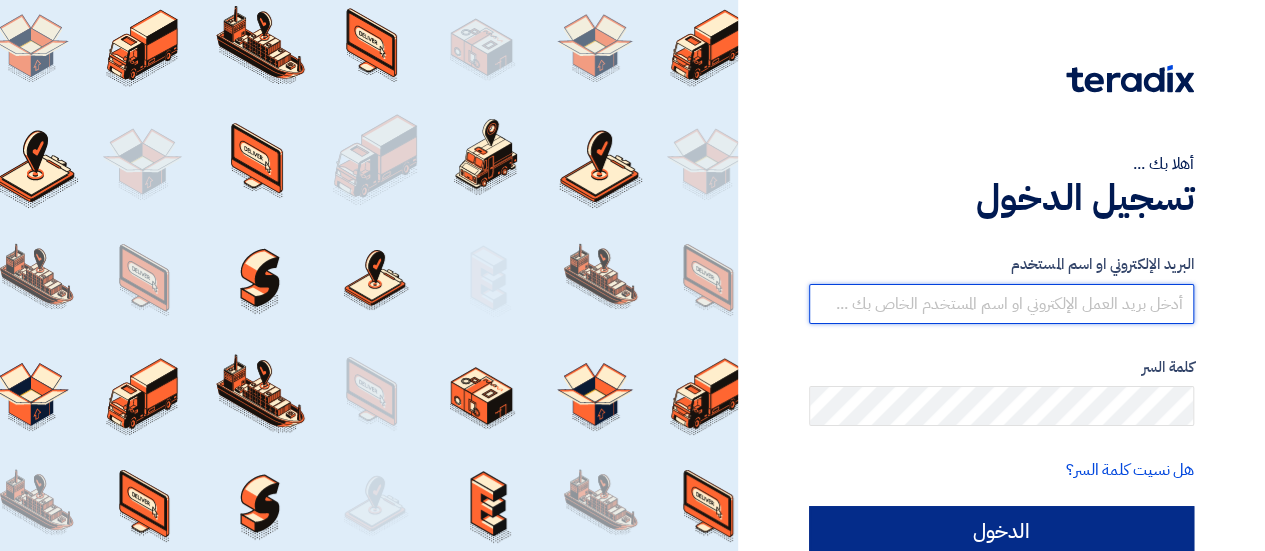 type on "[EMAIL]" 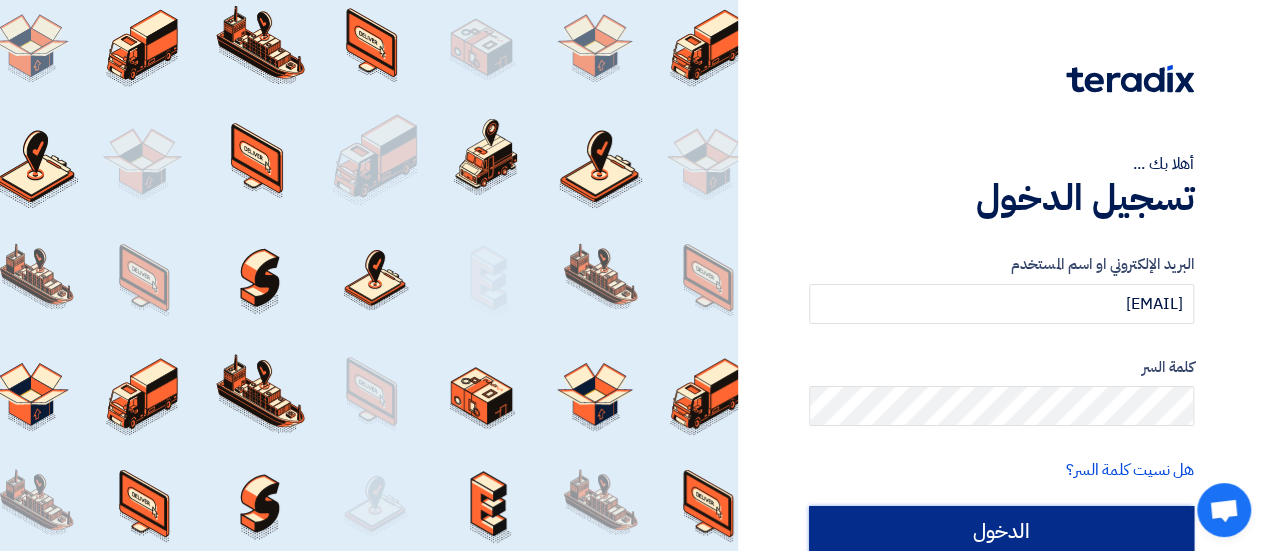 click on "الدخول" 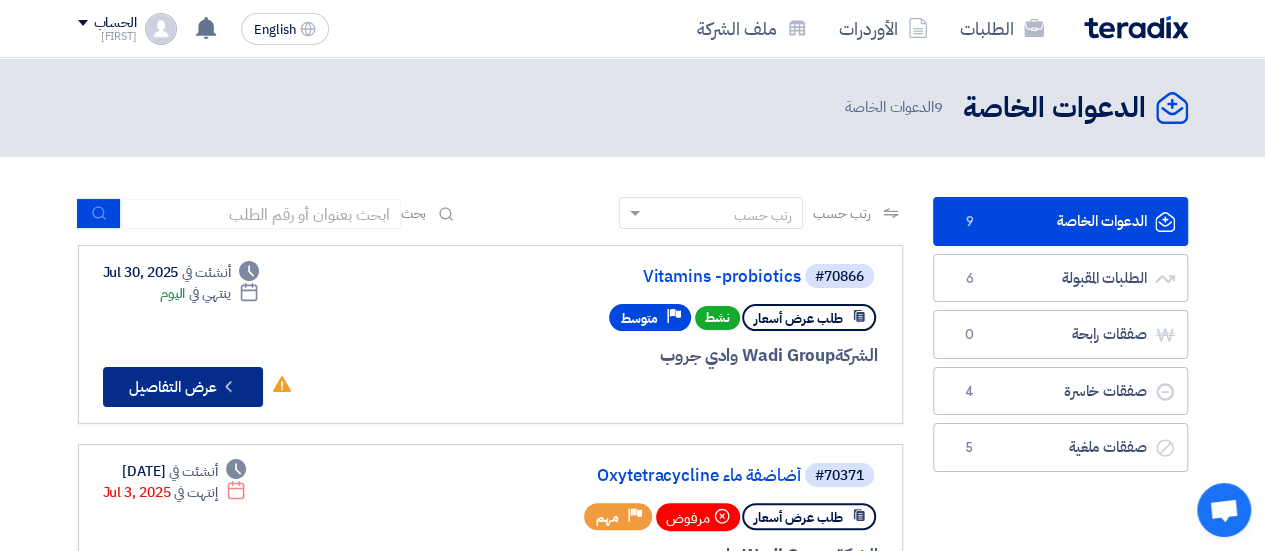 click on "Check details" 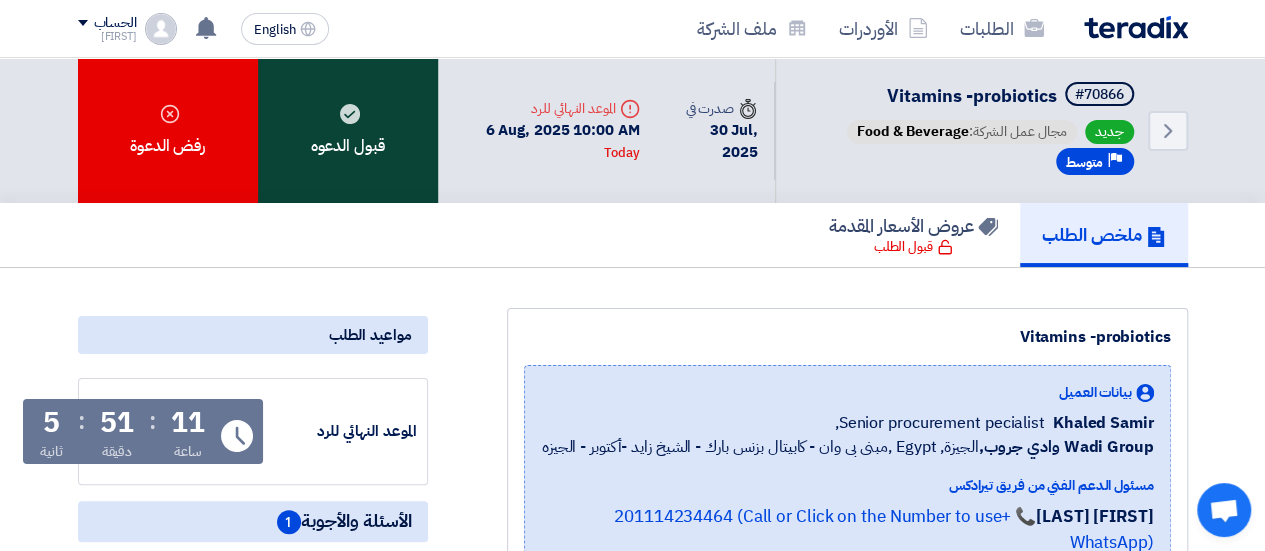 click on "قبول الدعوه" 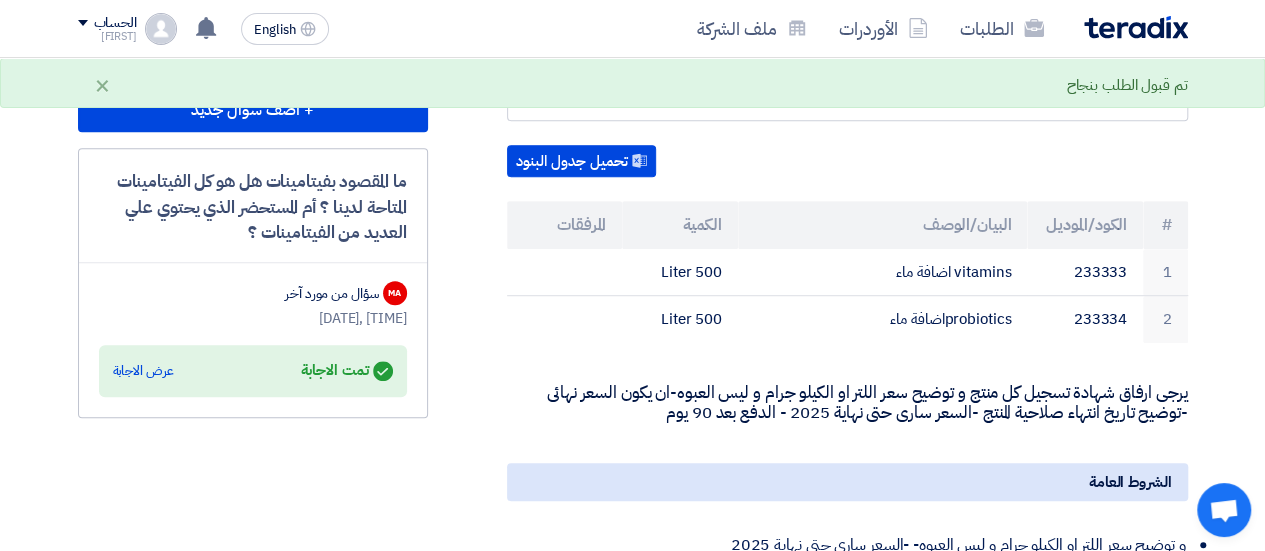 scroll, scrollTop: 480, scrollLeft: 0, axis: vertical 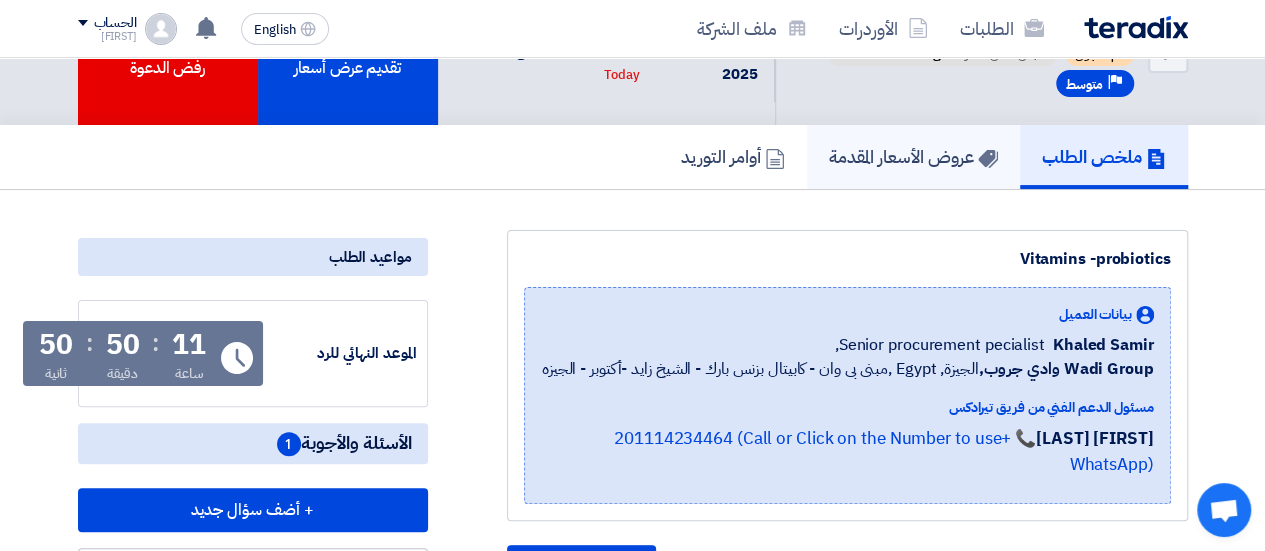 click on "عروض الأسعار المقدمة" 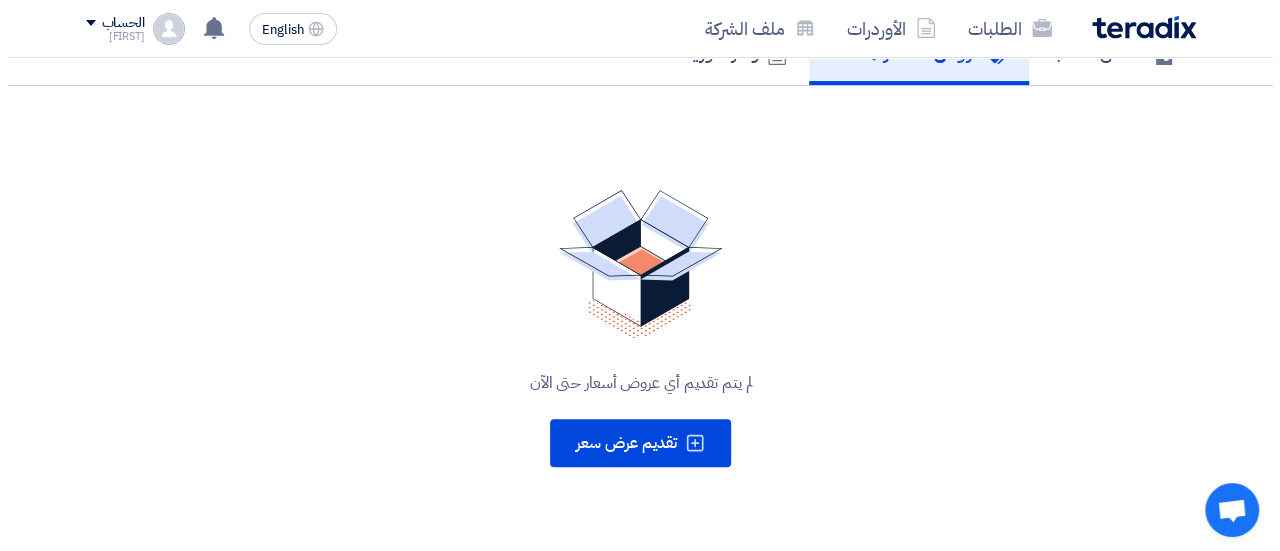 scroll, scrollTop: 184, scrollLeft: 0, axis: vertical 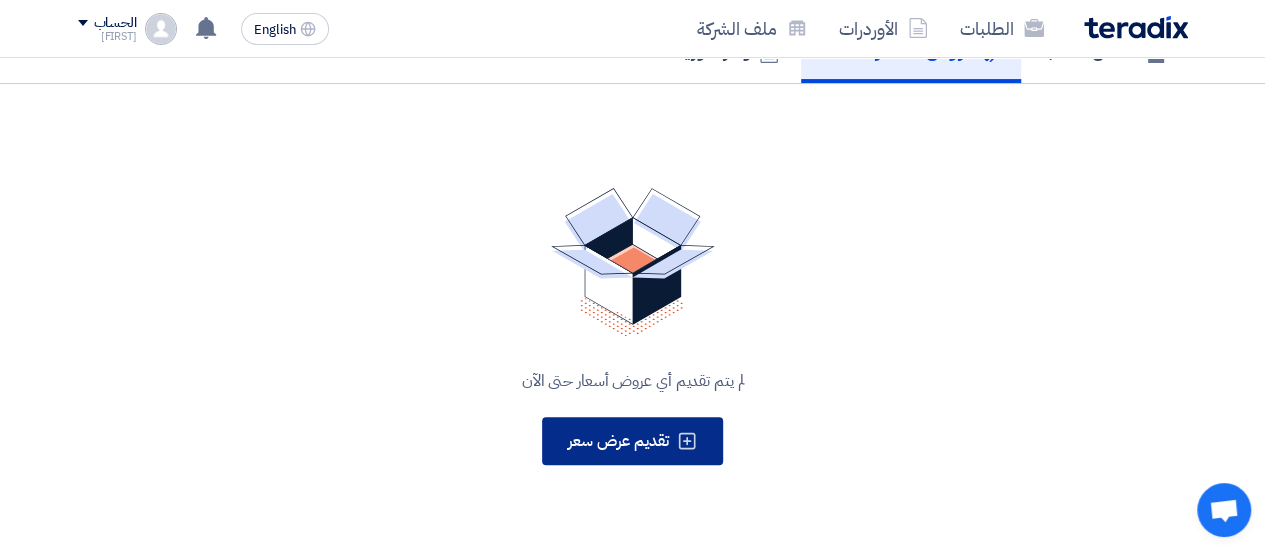 click on "تقديم عرض سعر" 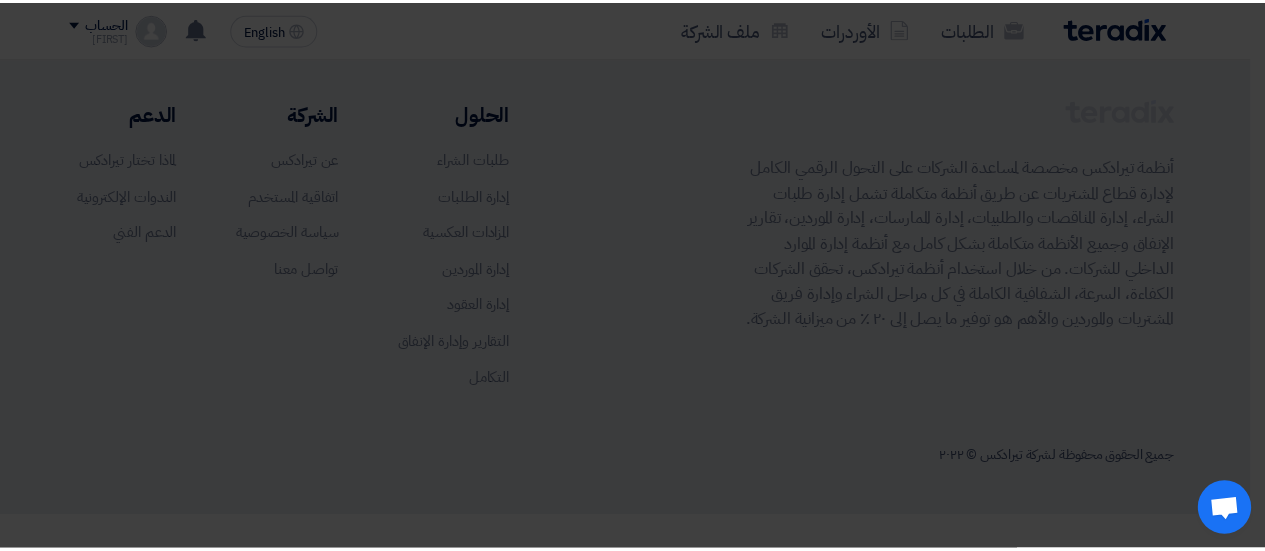 scroll, scrollTop: 0, scrollLeft: 0, axis: both 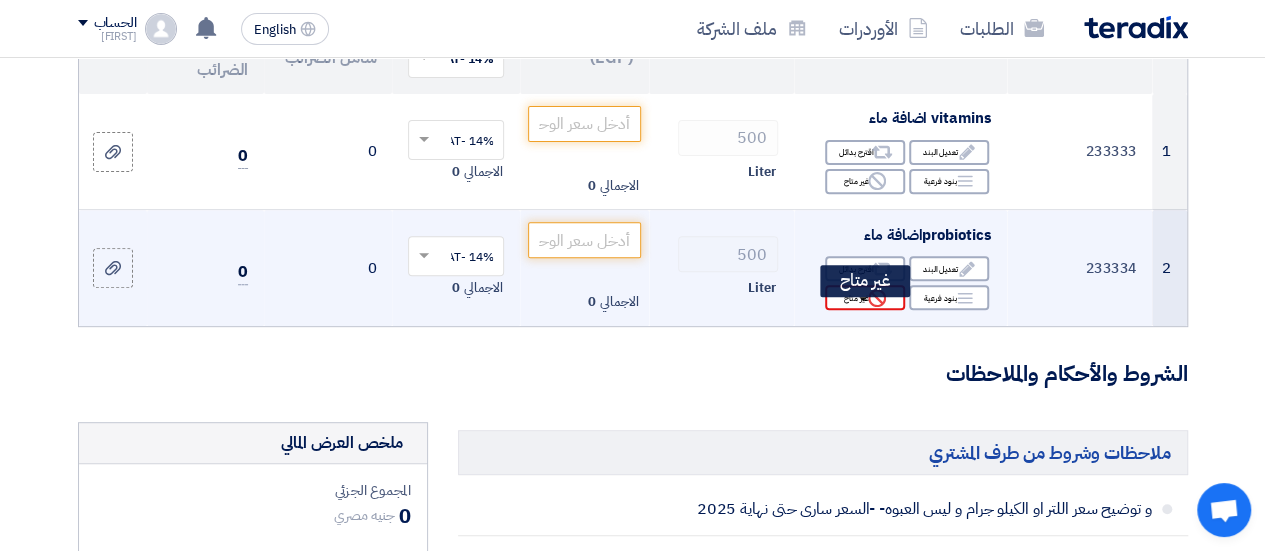 click 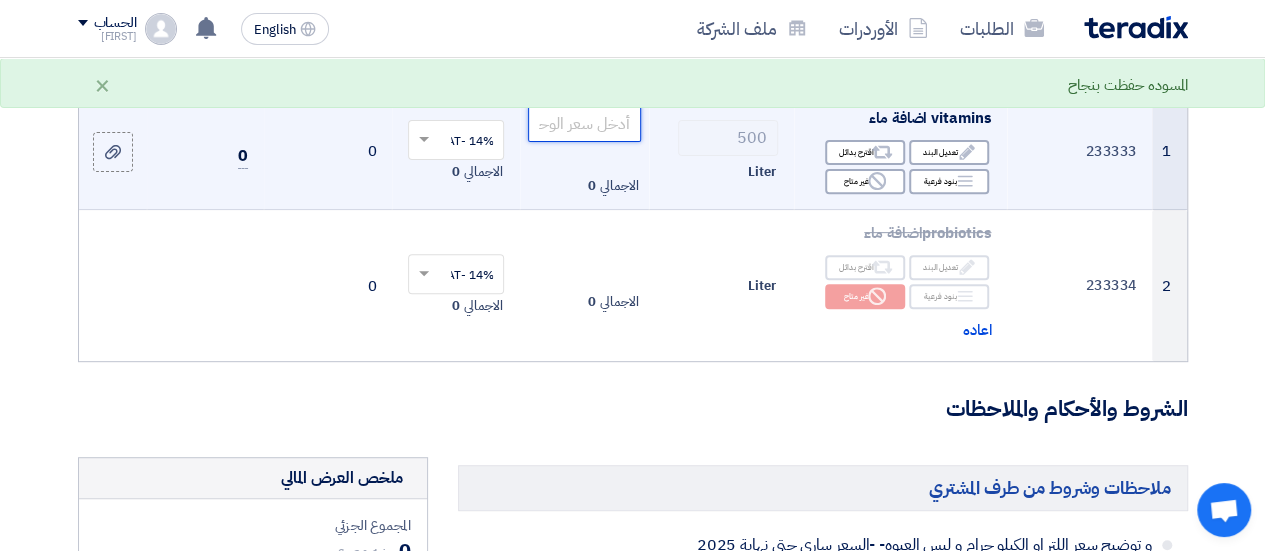 click 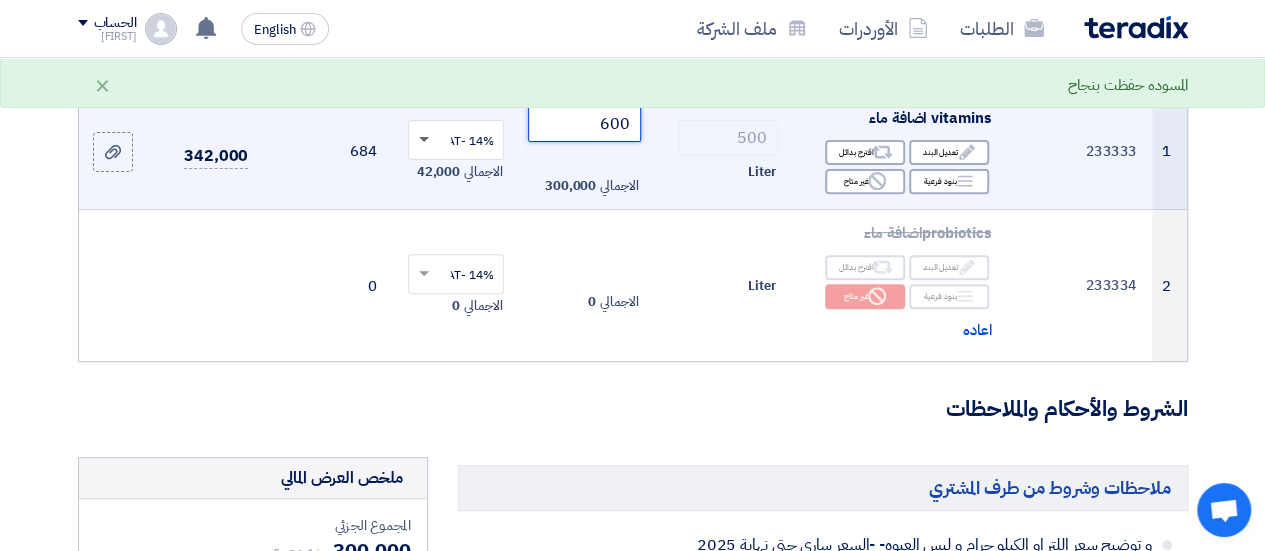 type on "600" 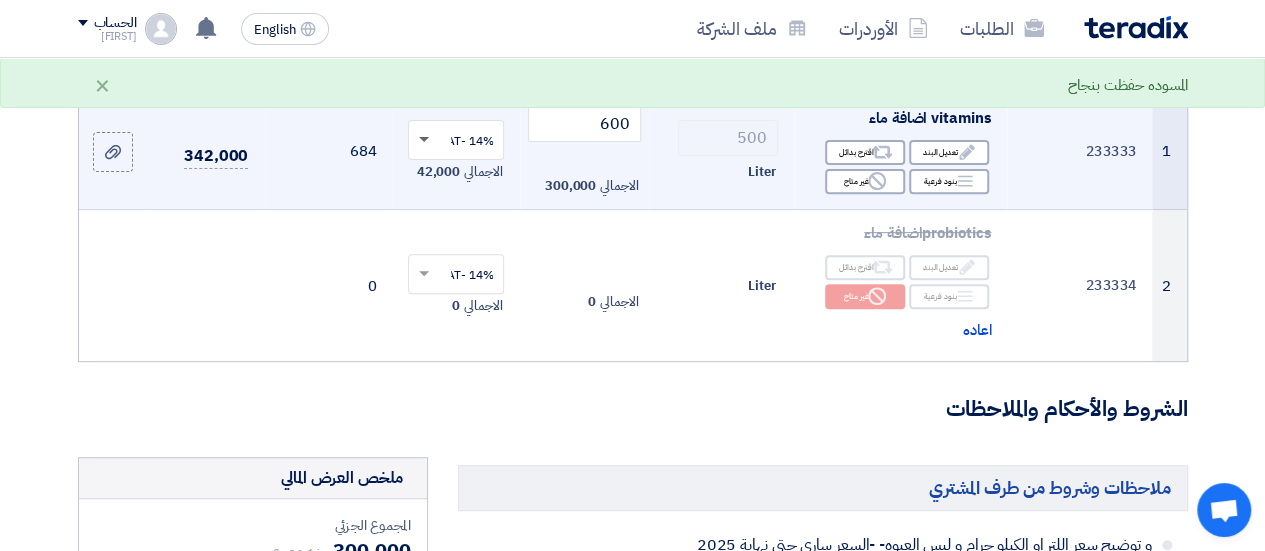 click 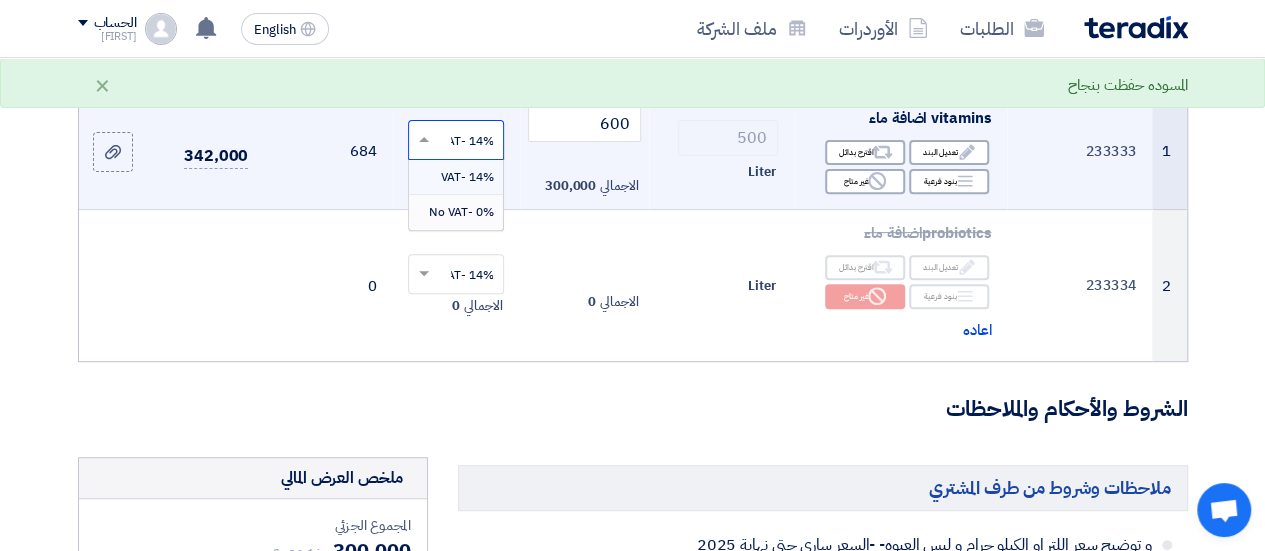 click on "0% -No VAT" at bounding box center (460, 212) 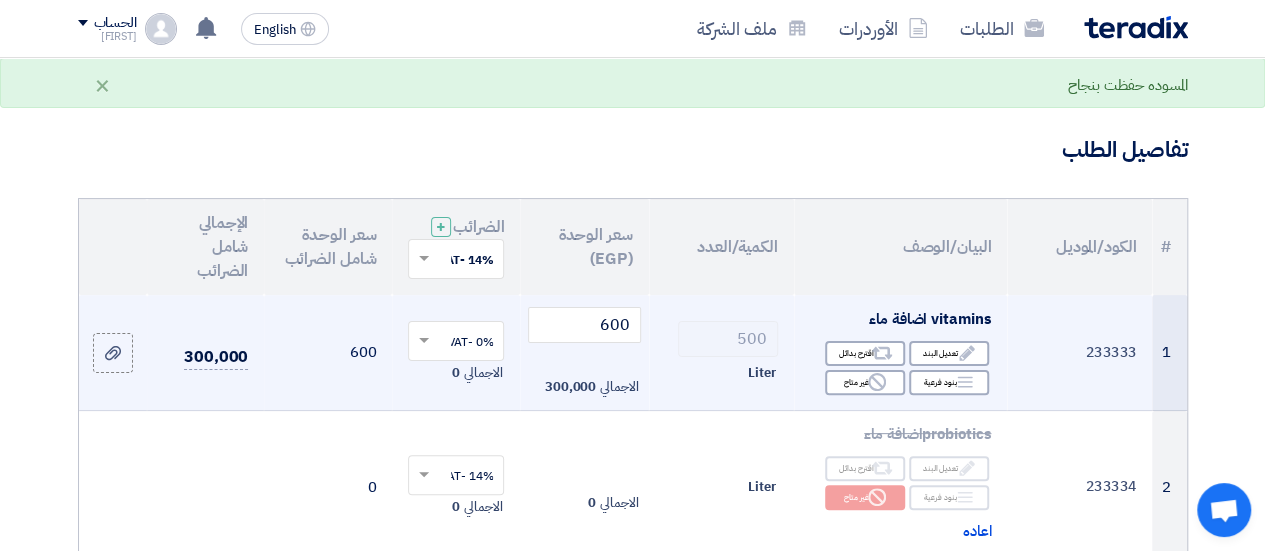 scroll, scrollTop: 122, scrollLeft: 0, axis: vertical 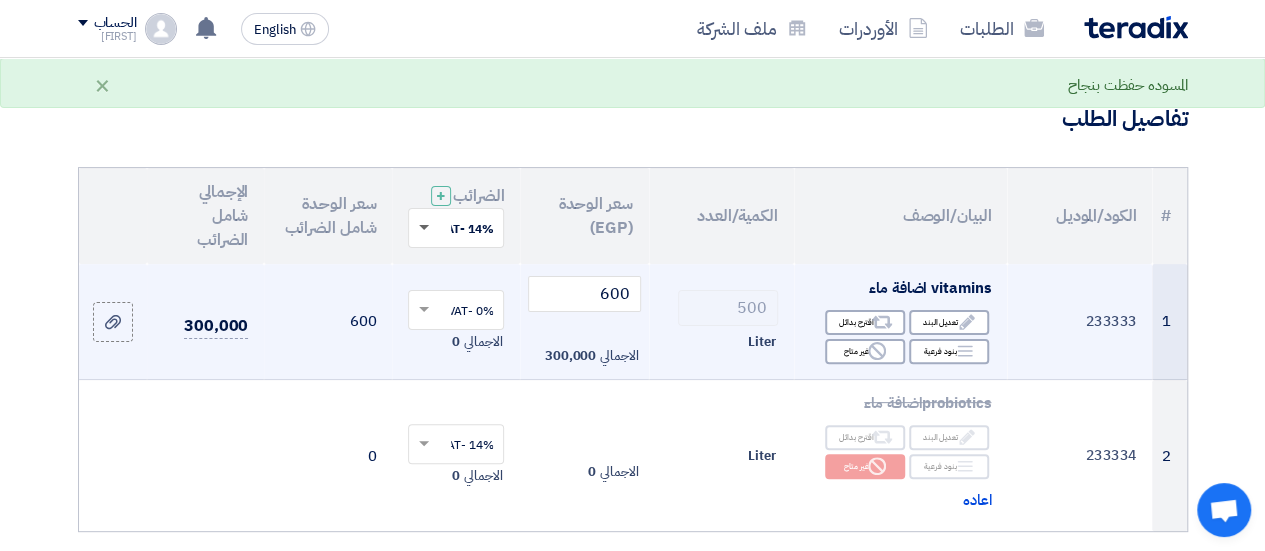 click 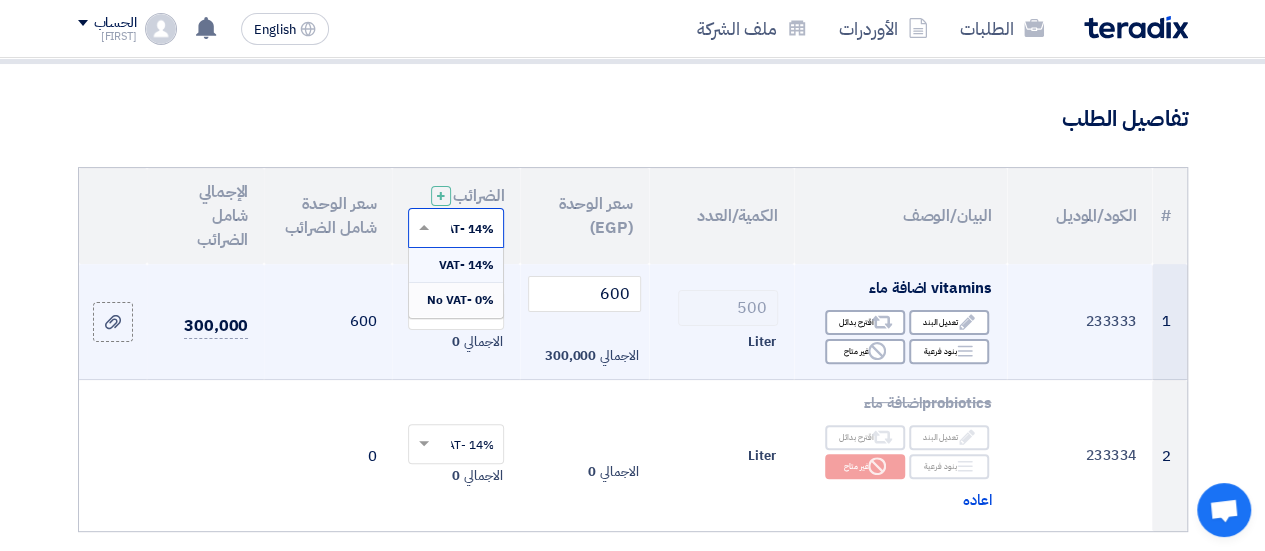click on "0% -No VAT" at bounding box center (459, 300) 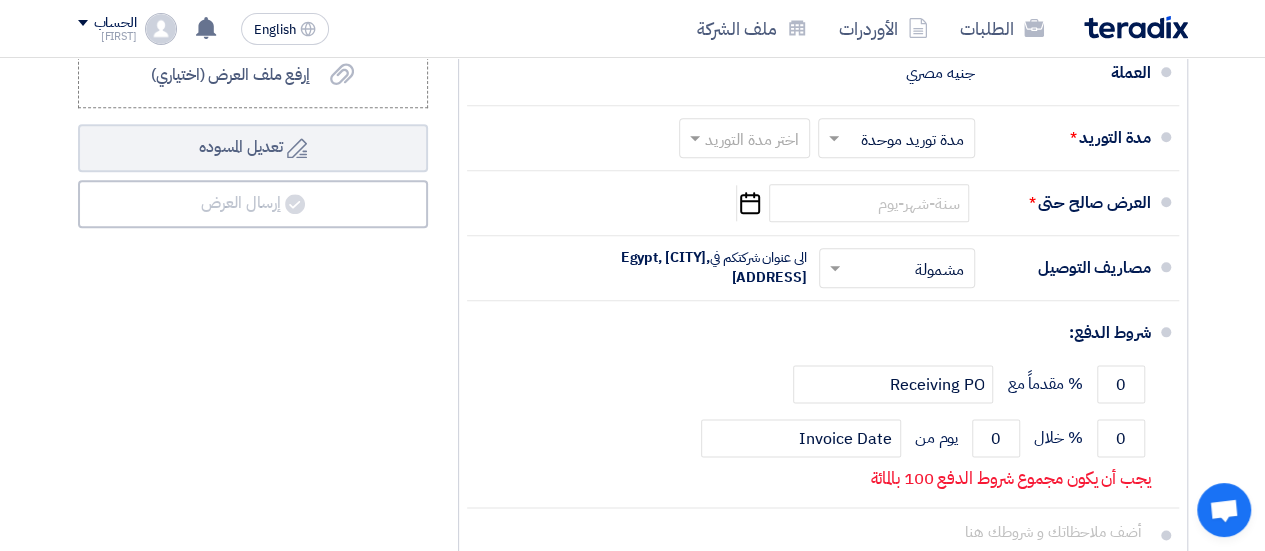 scroll, scrollTop: 1082, scrollLeft: 0, axis: vertical 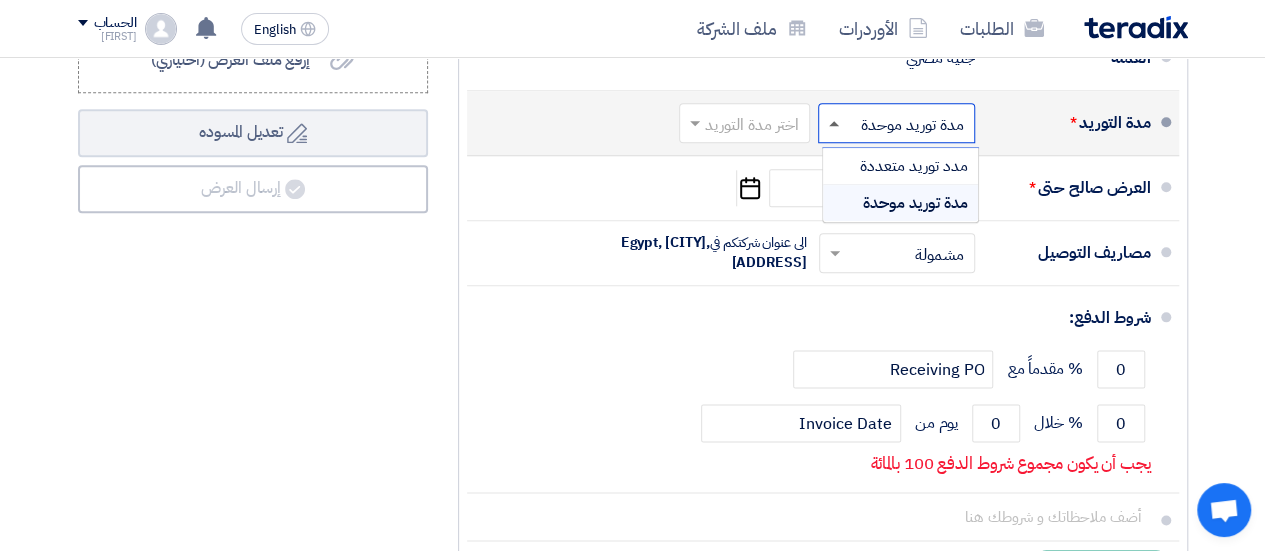 click 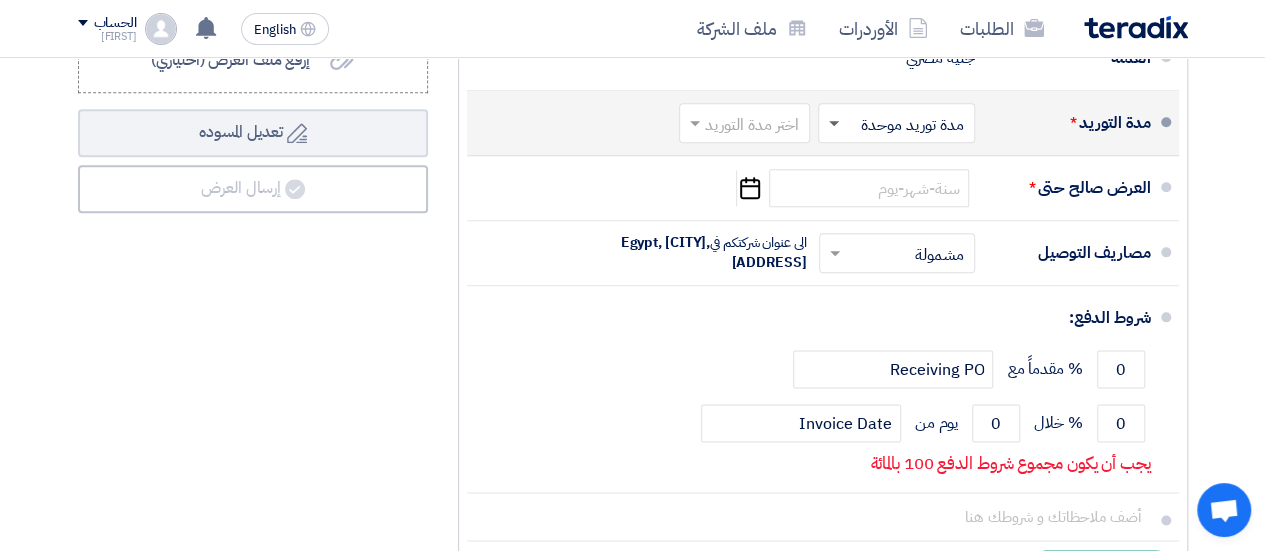 click 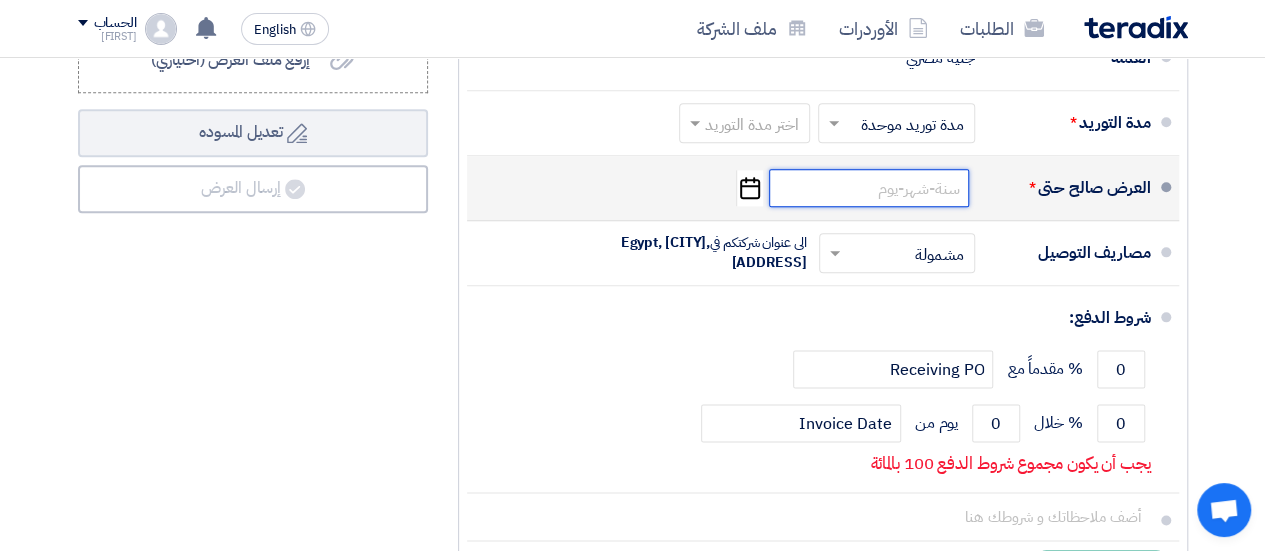 click 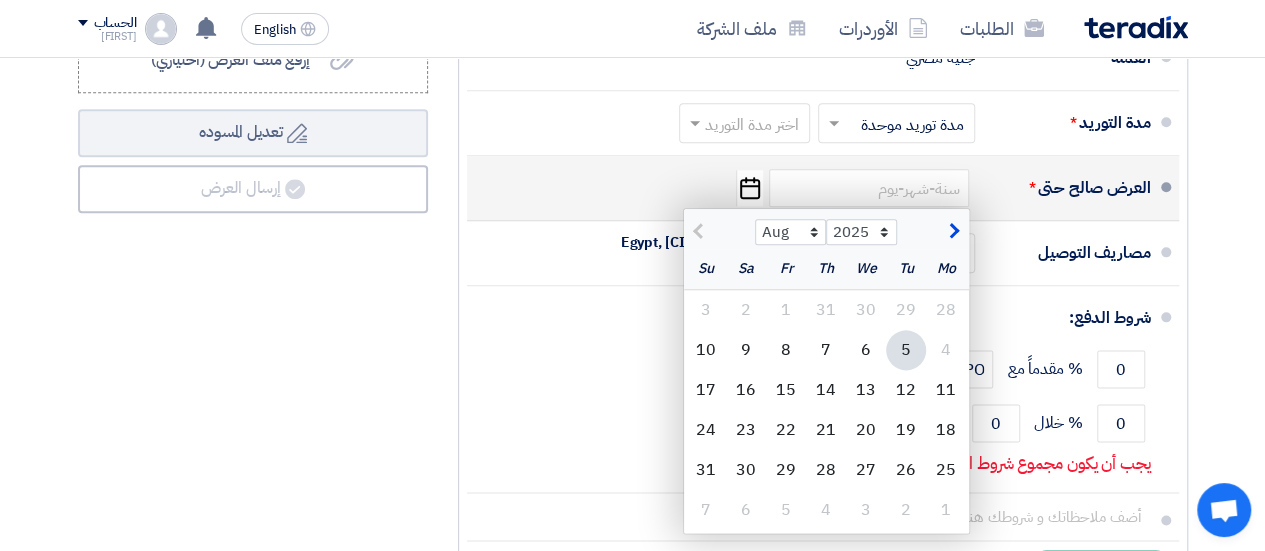 click 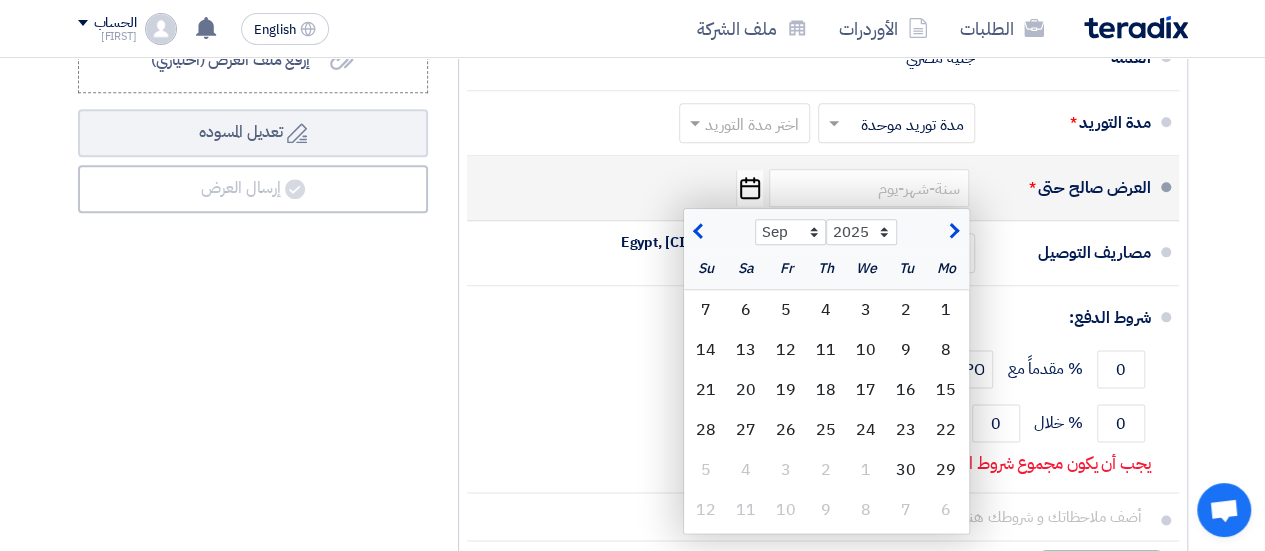 click 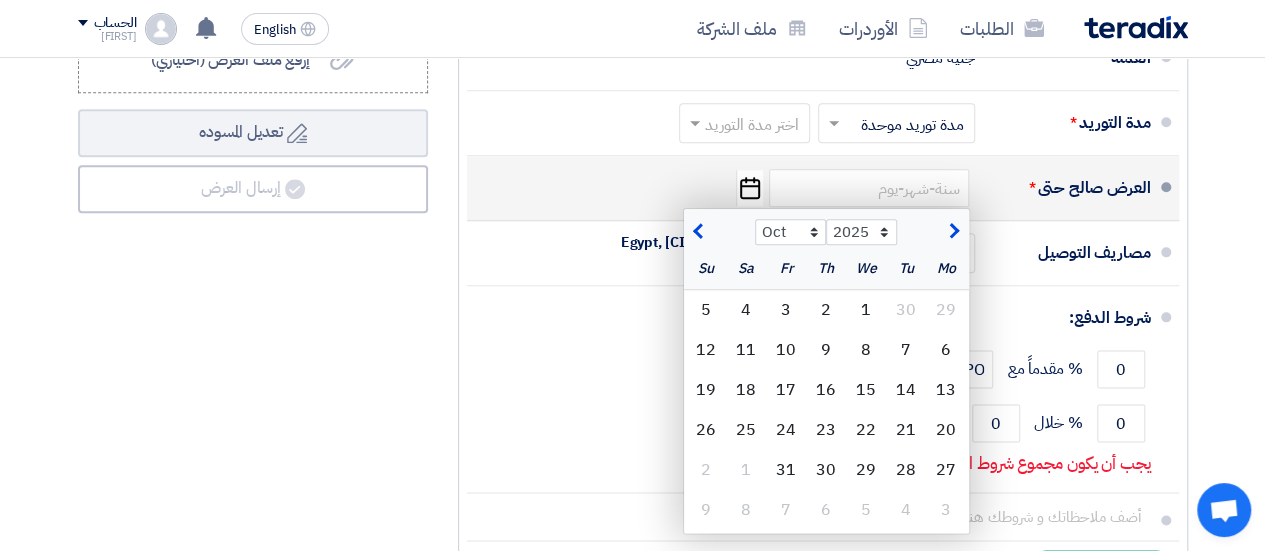 click 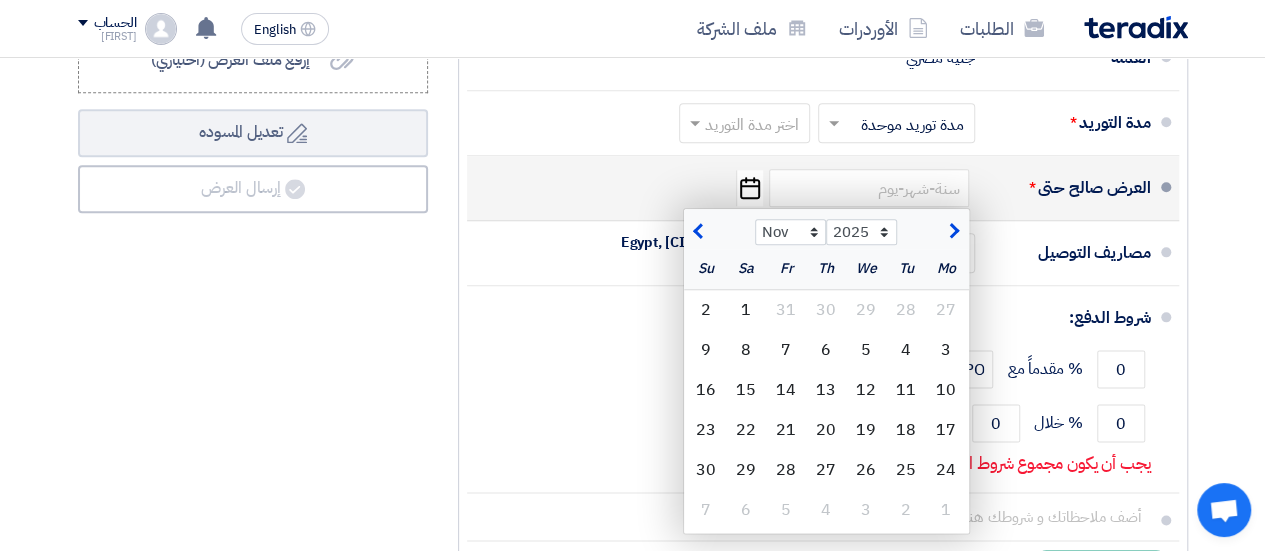 click 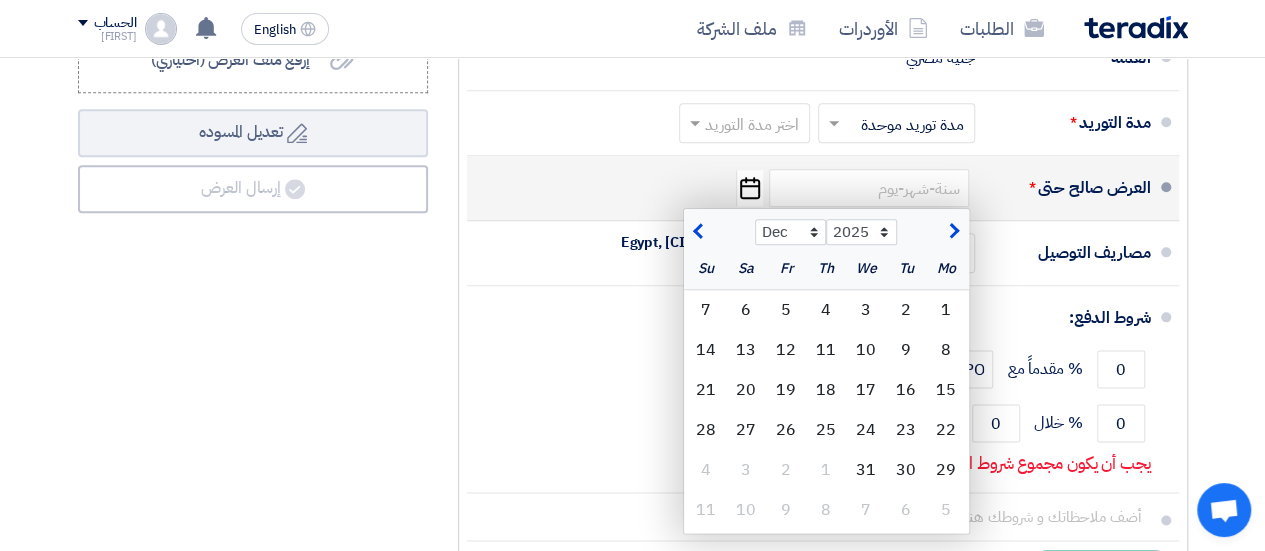 click 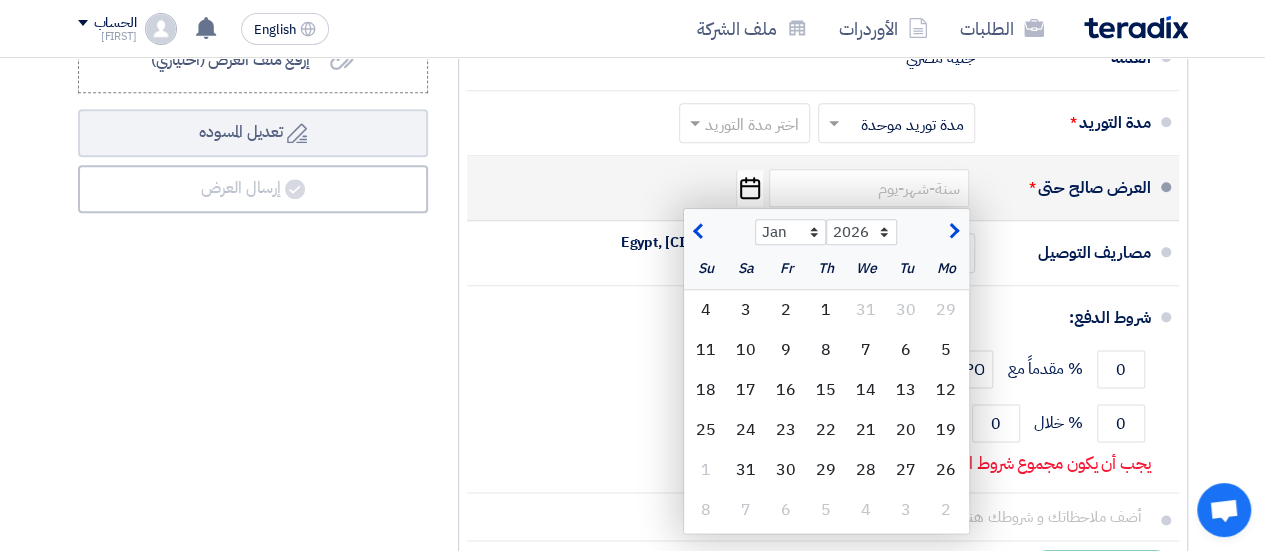 click 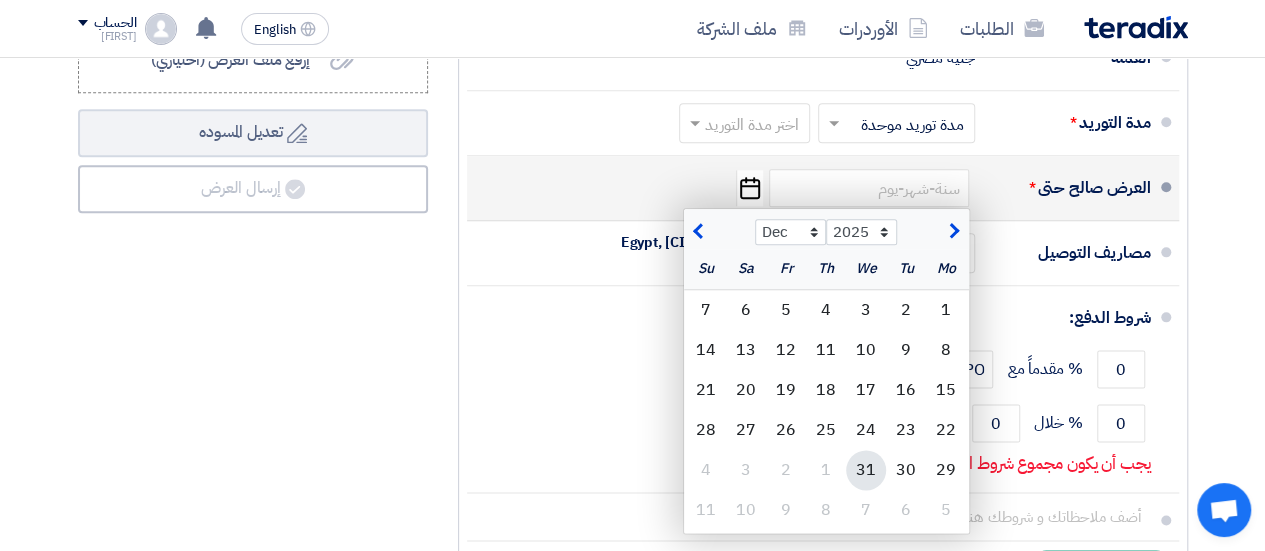 click on "31" 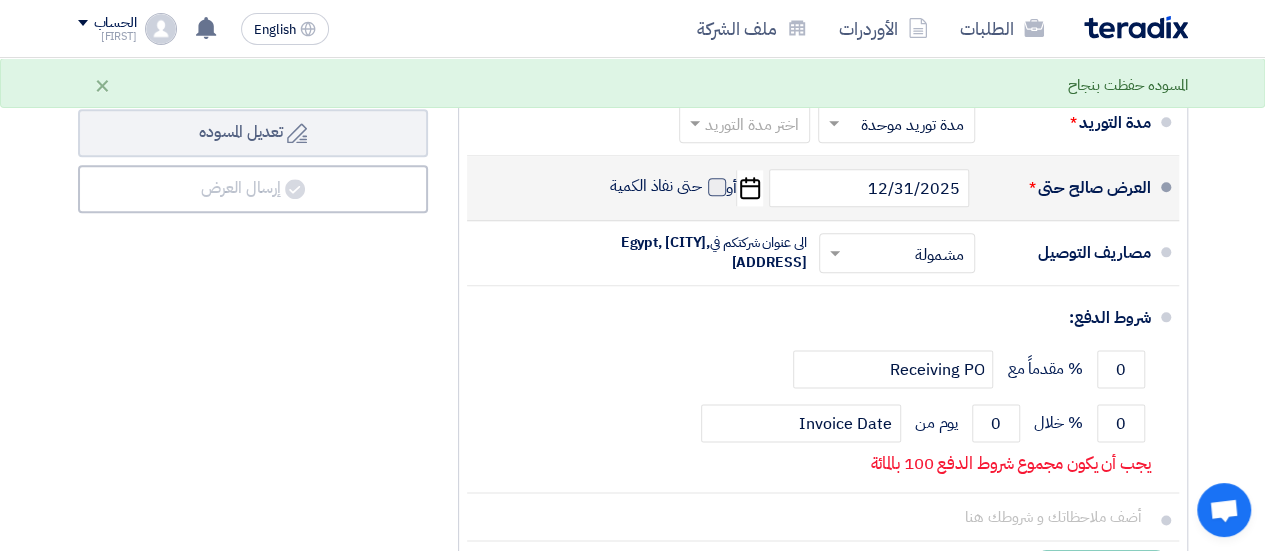 click 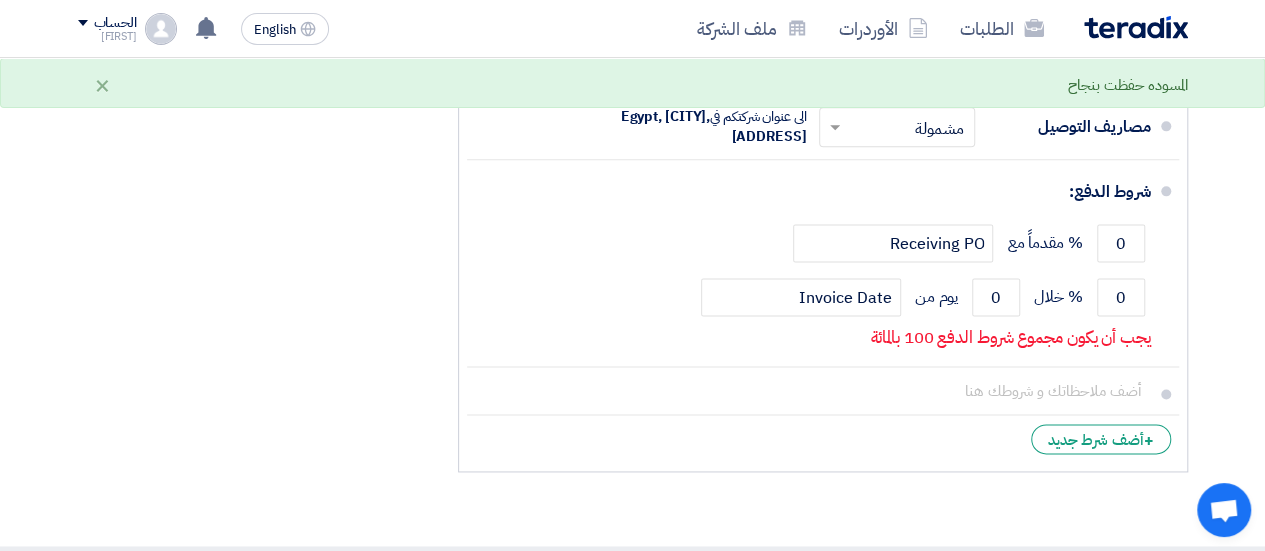 scroll, scrollTop: 1214, scrollLeft: 0, axis: vertical 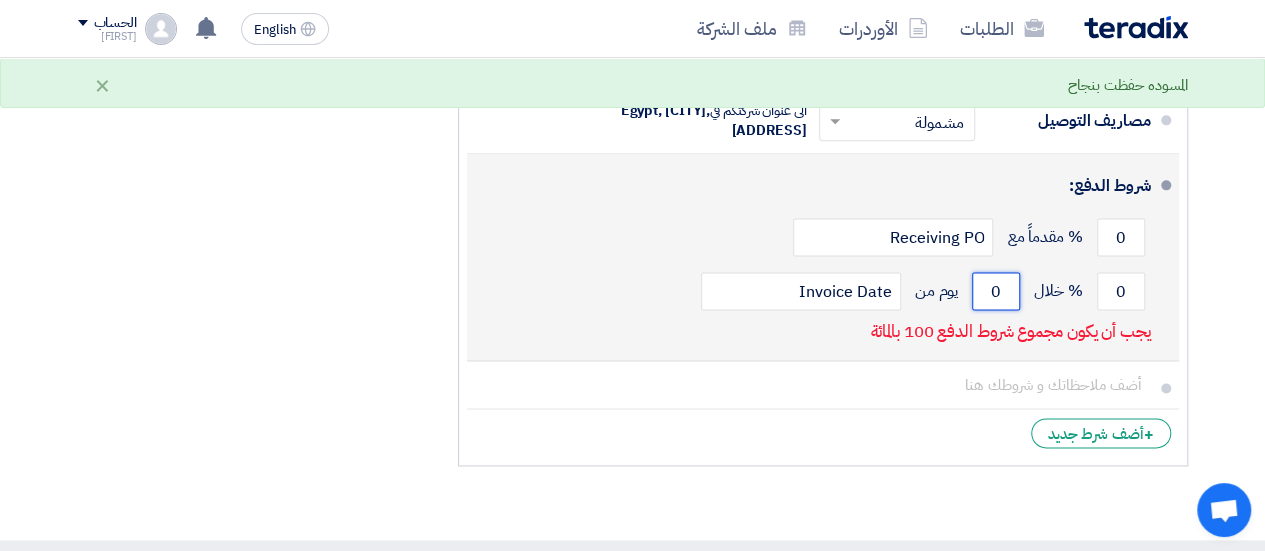 click on "0" 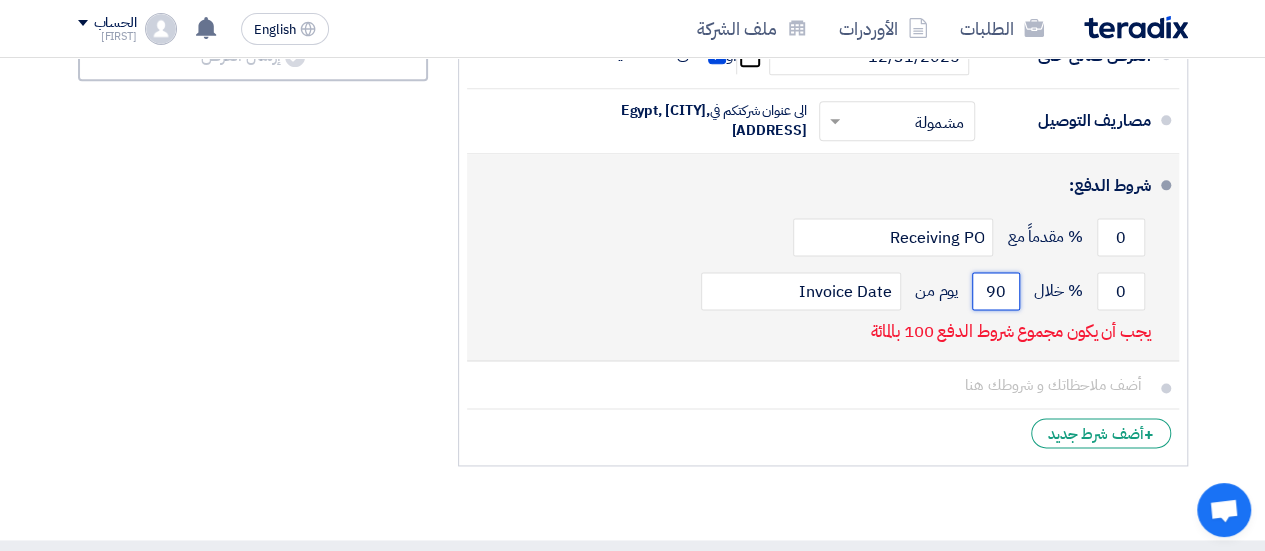 type on "9" 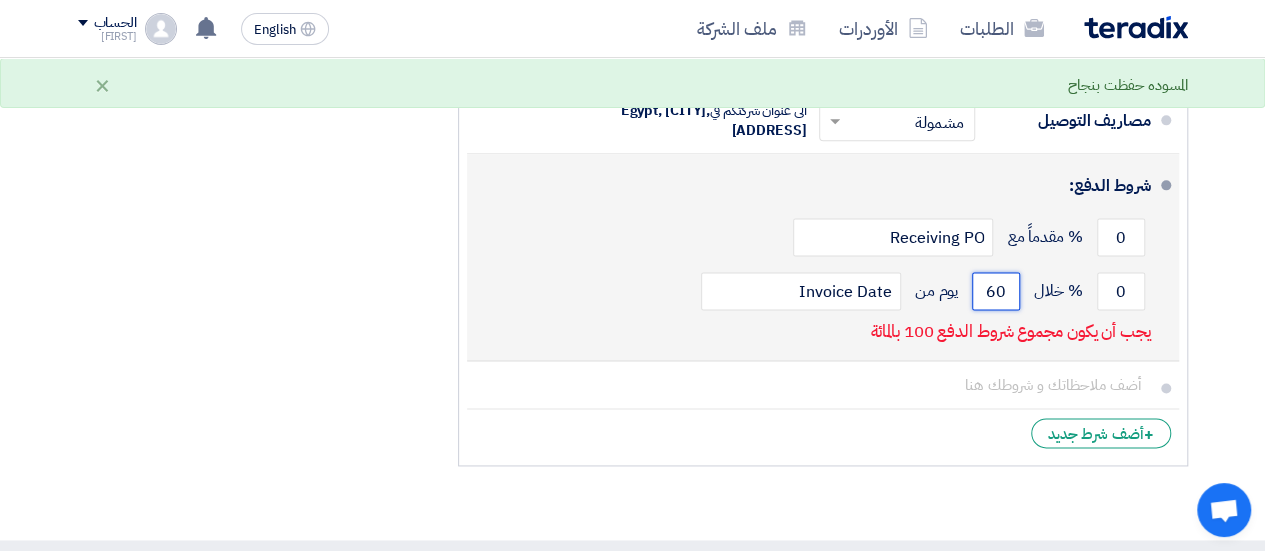 click on "60" 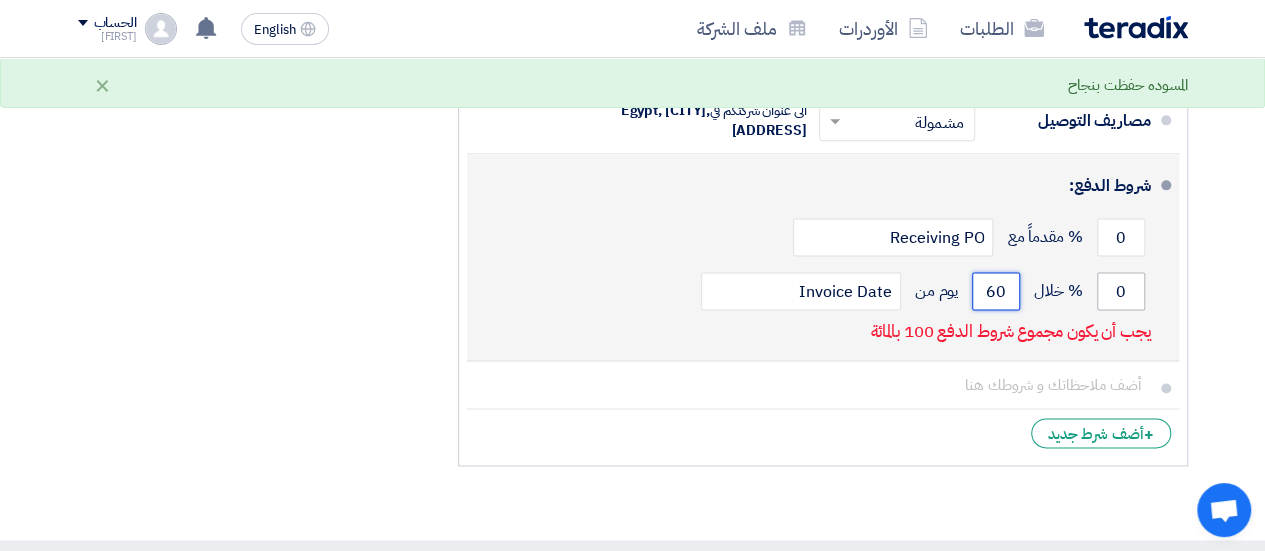 type on "60" 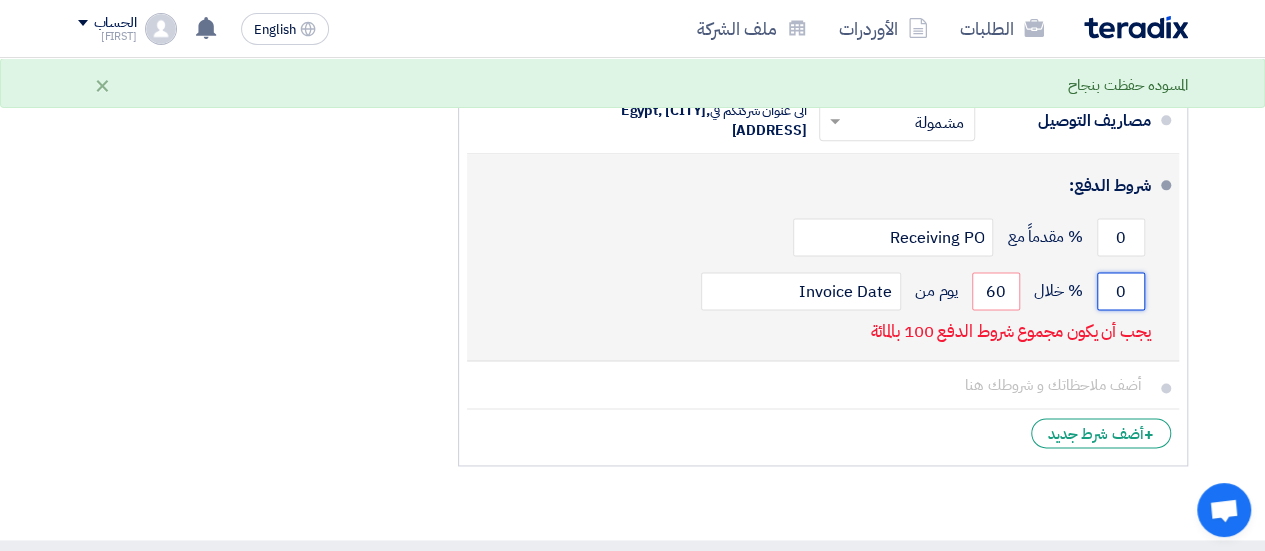 drag, startPoint x: 1136, startPoint y: 325, endPoint x: 1115, endPoint y: 323, distance: 21.095022 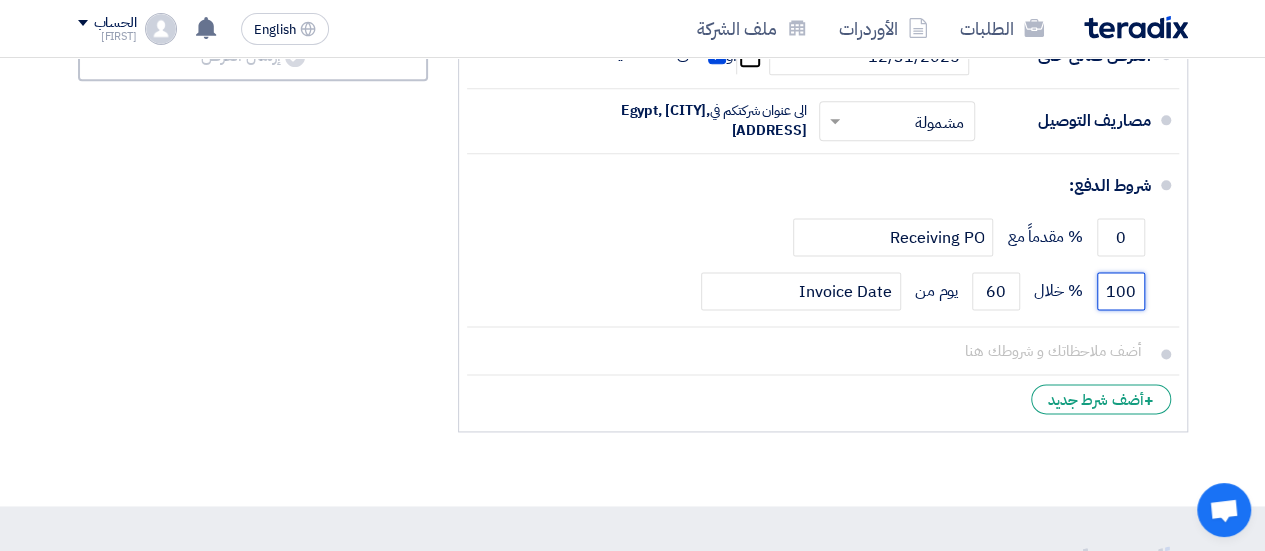 type on "100" 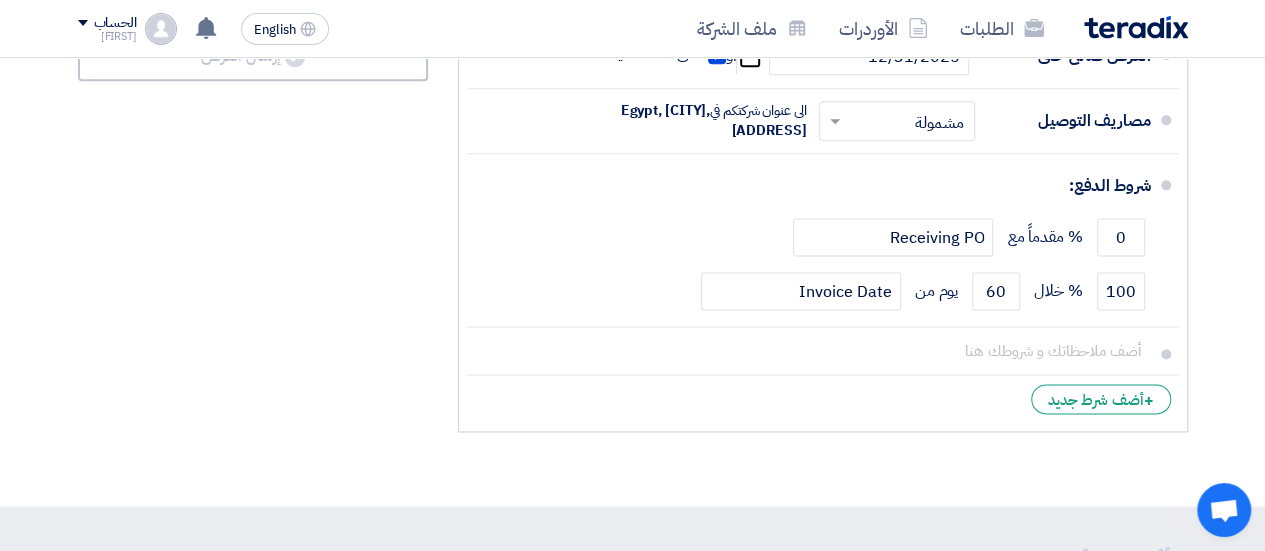 click on "ملاحظات وشروط من طرف المشتري
و توضيح سعر اللتر او الكيلو جرام و ليس العبوه- -السعر سارى حتى نهاية [YEAR]
- الدفع بعد [NUMBER] يوم
يرجى ارفاق شهادة تسجيل كل منتج
* ×" 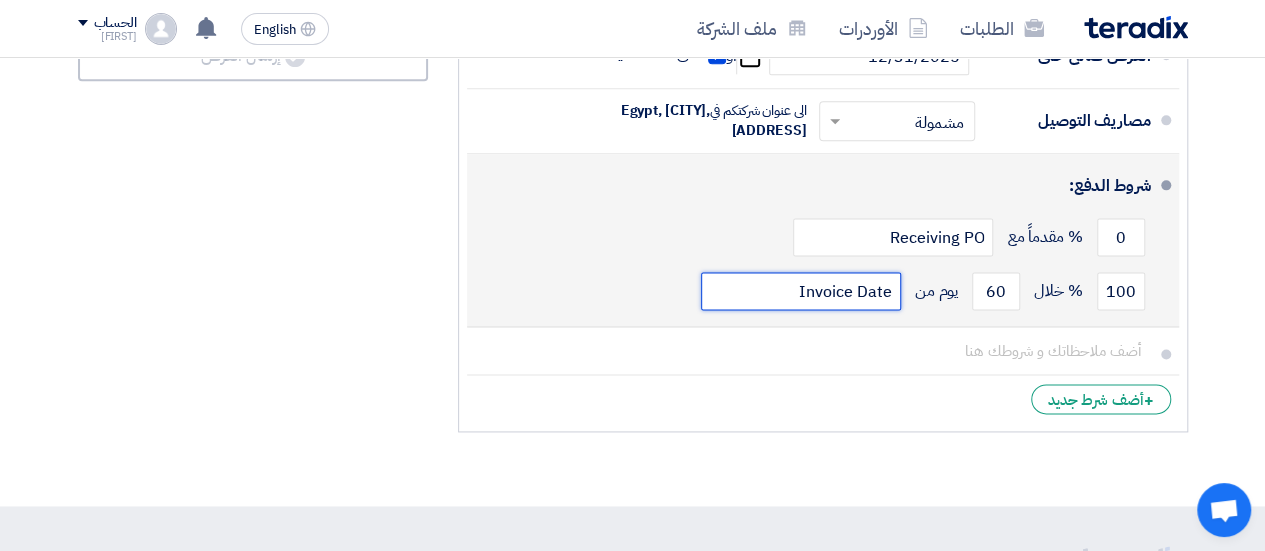 click on "Invoice Date" 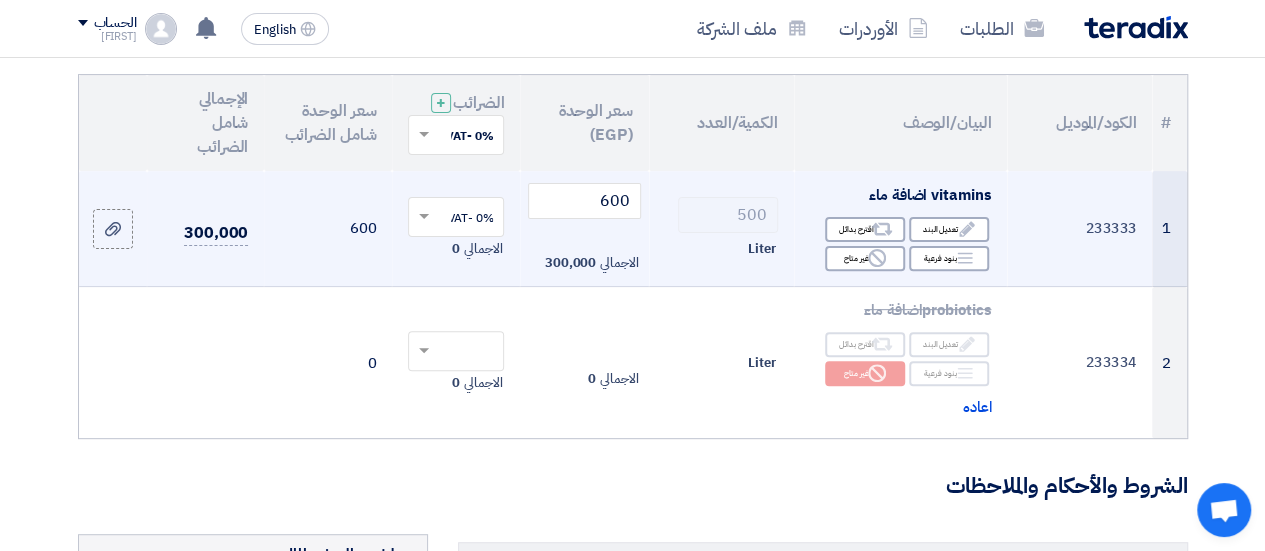 scroll, scrollTop: 220, scrollLeft: 0, axis: vertical 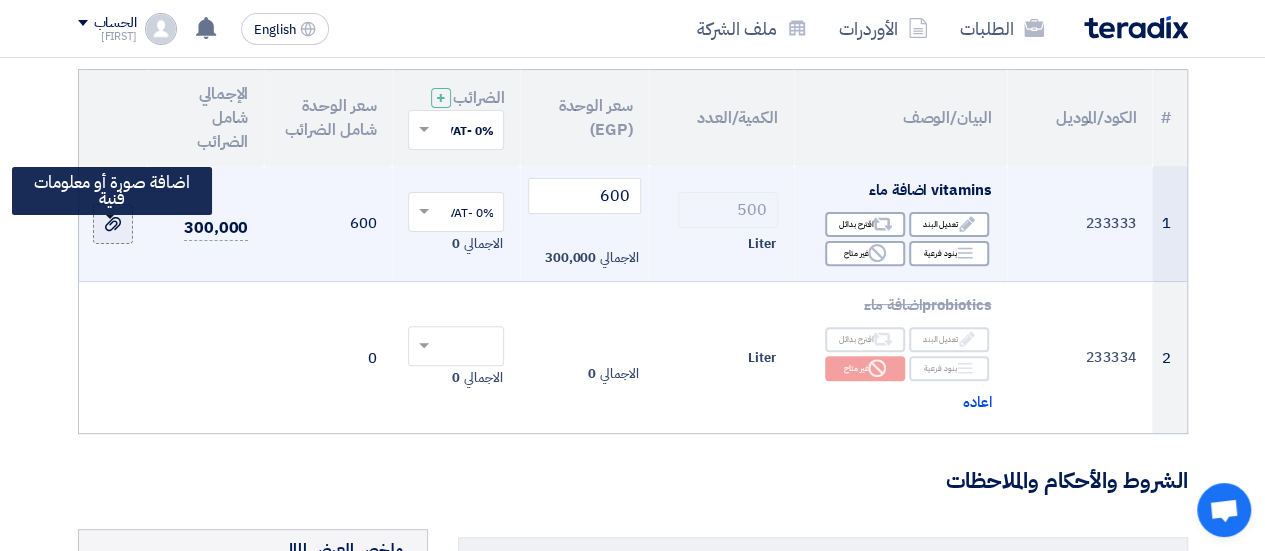 click 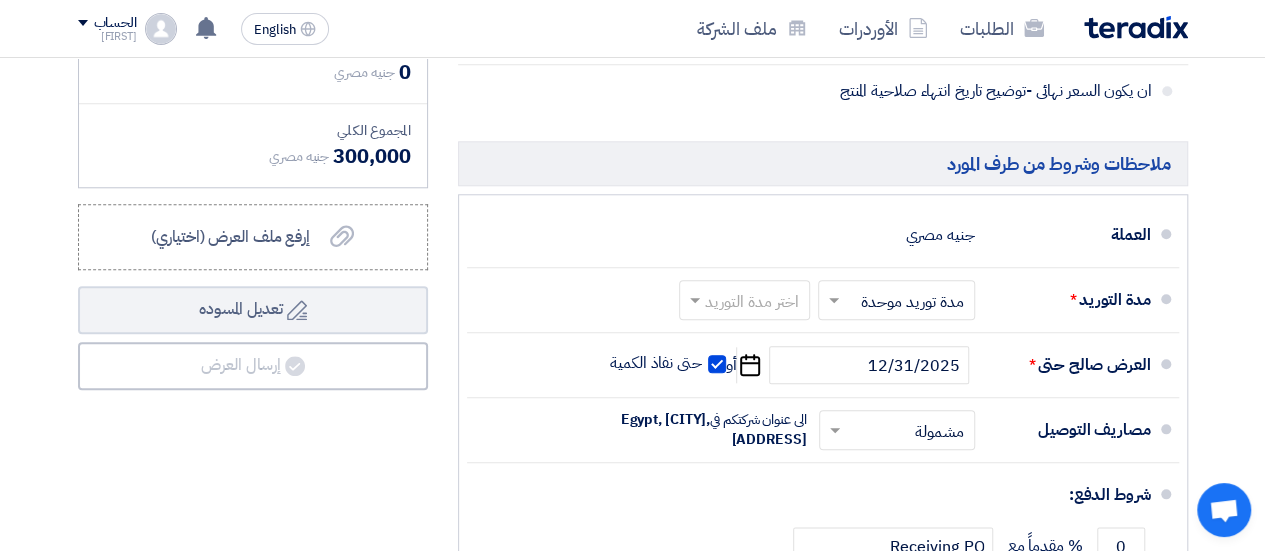 scroll, scrollTop: 899, scrollLeft: 0, axis: vertical 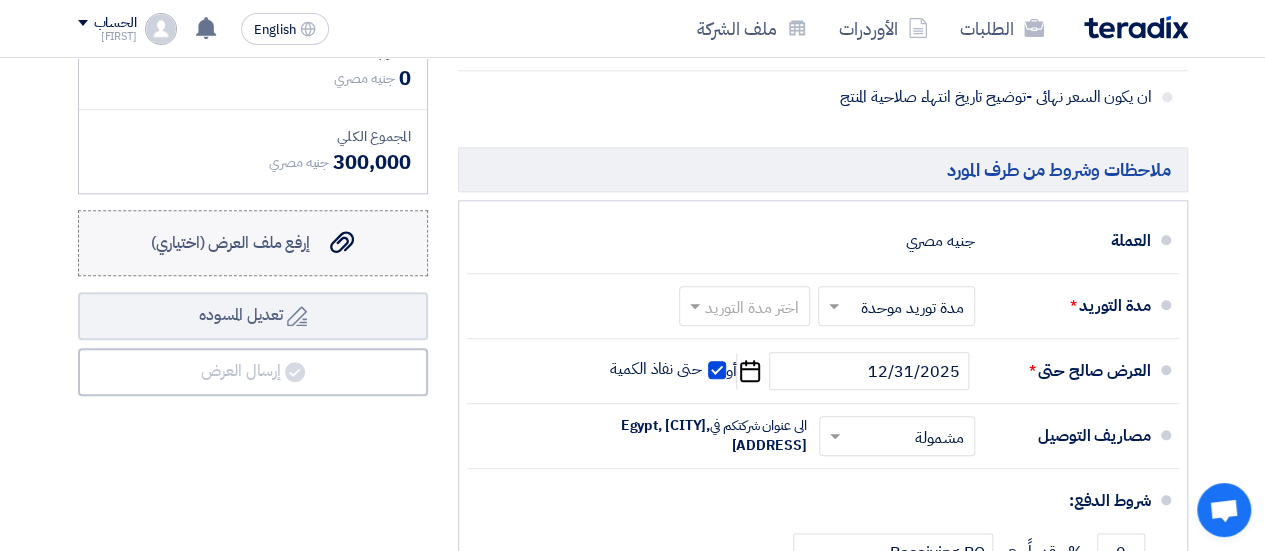 click on "إرفع ملف العرض (اختياري)
إرفع ملف العرض (اختياري)" 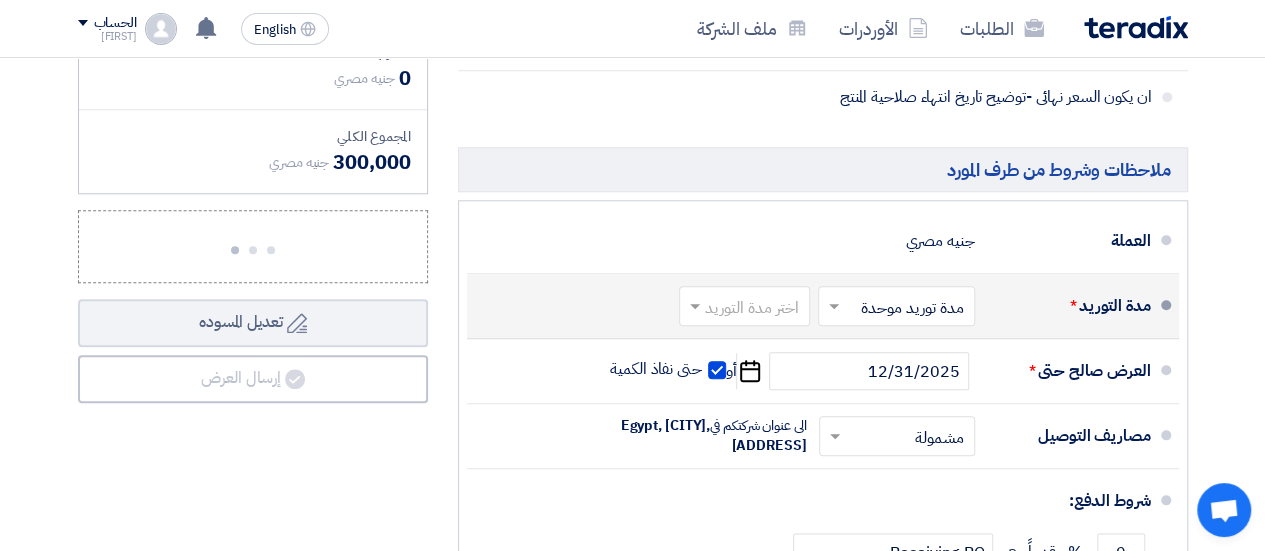 click 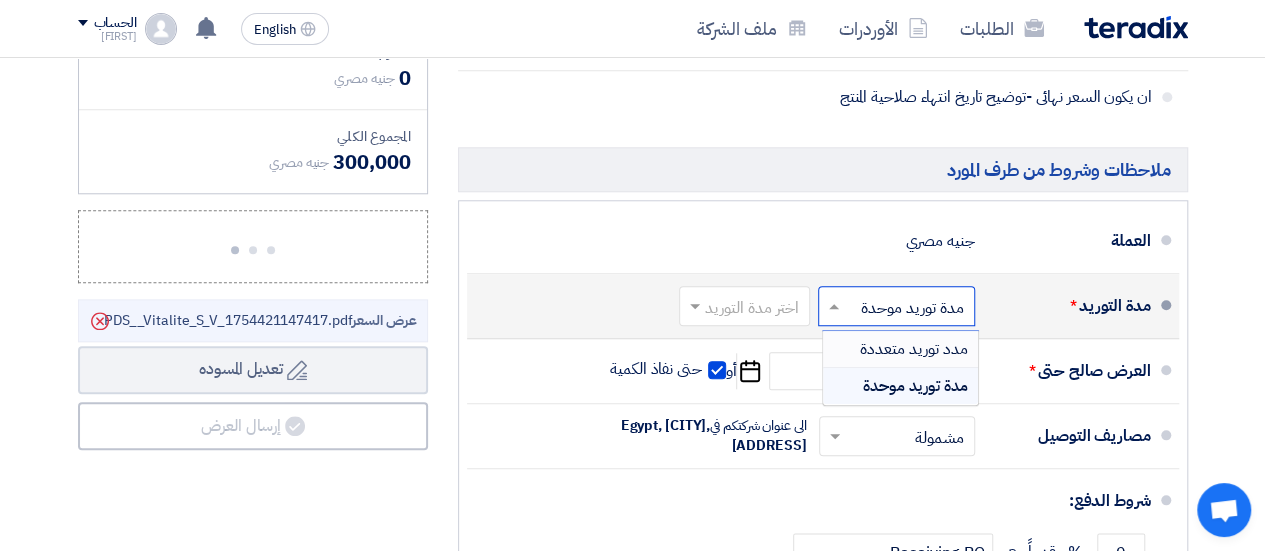 click on "مدد توريد متعددة" at bounding box center (914, 349) 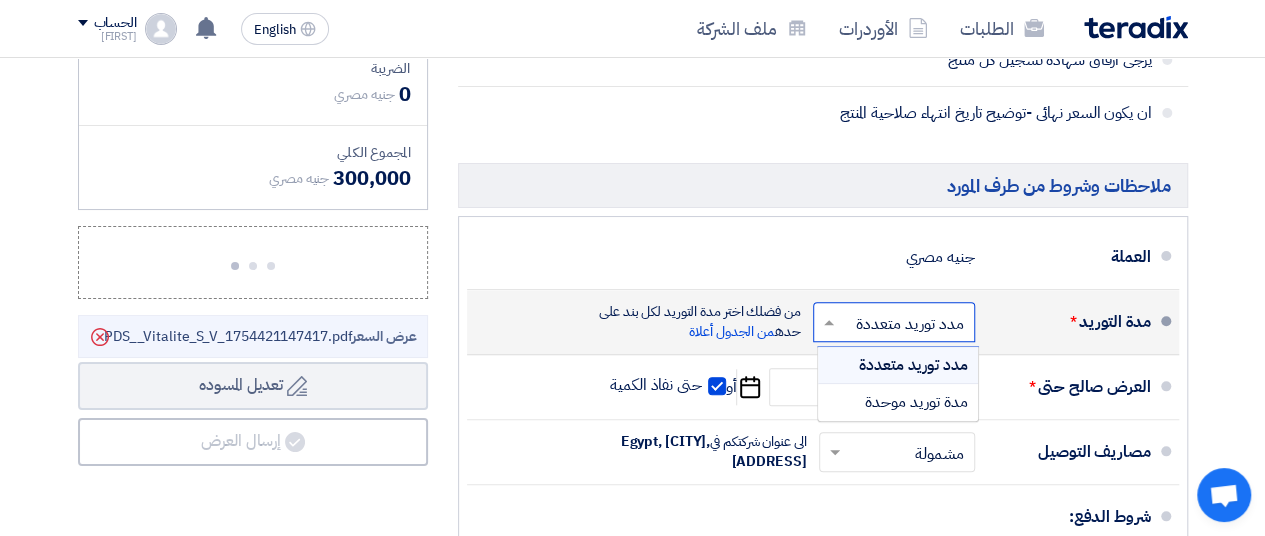click 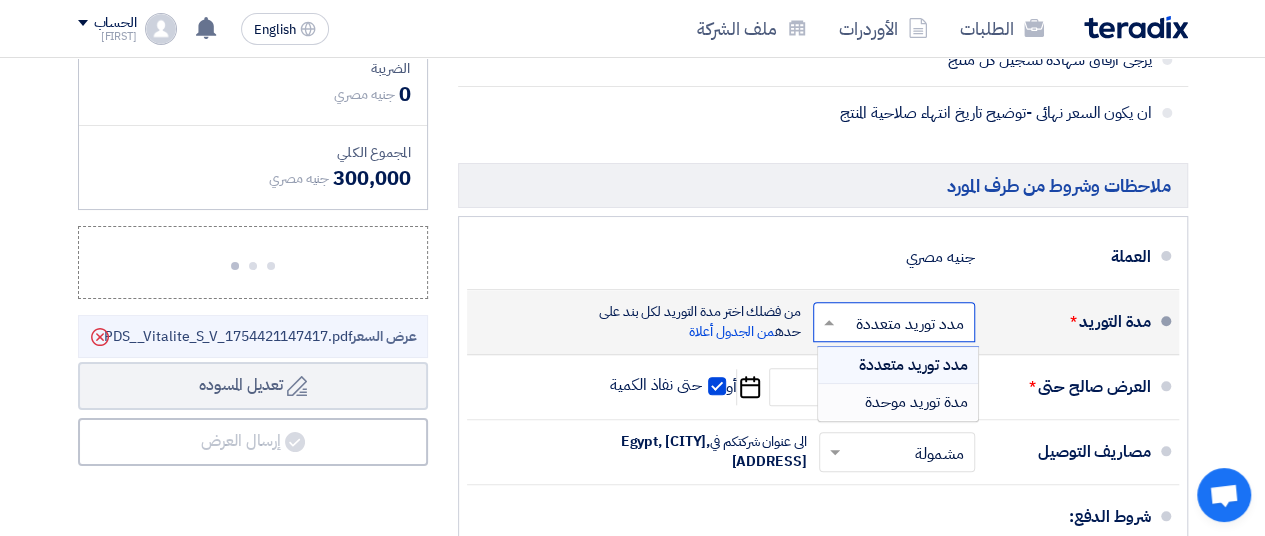 click on "مدة توريد موحدة" at bounding box center [916, 402] 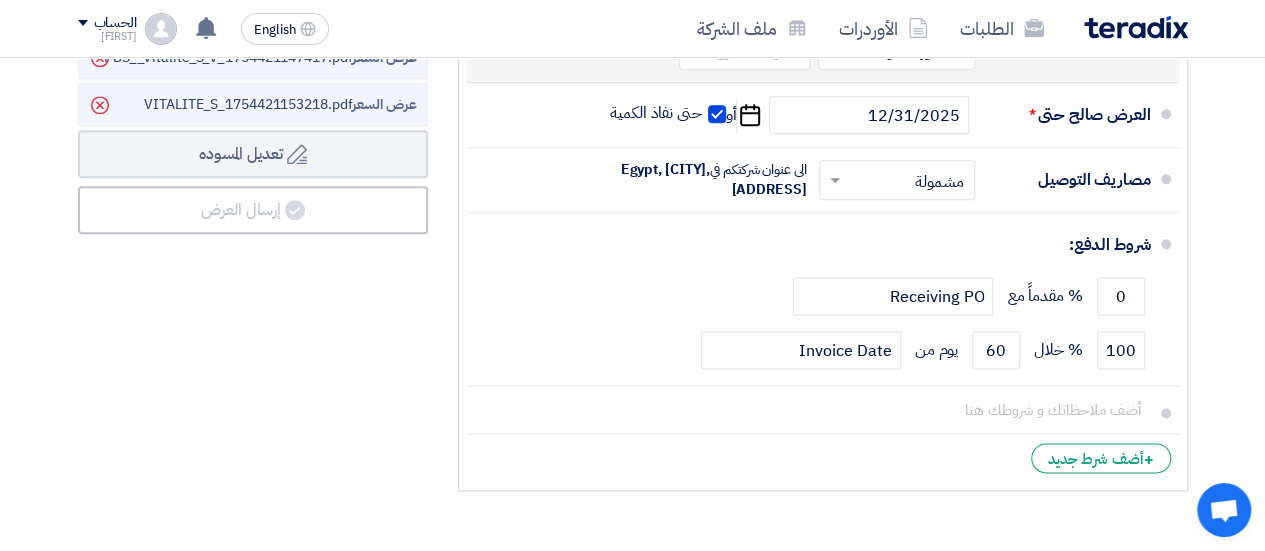 scroll, scrollTop: 1192, scrollLeft: 0, axis: vertical 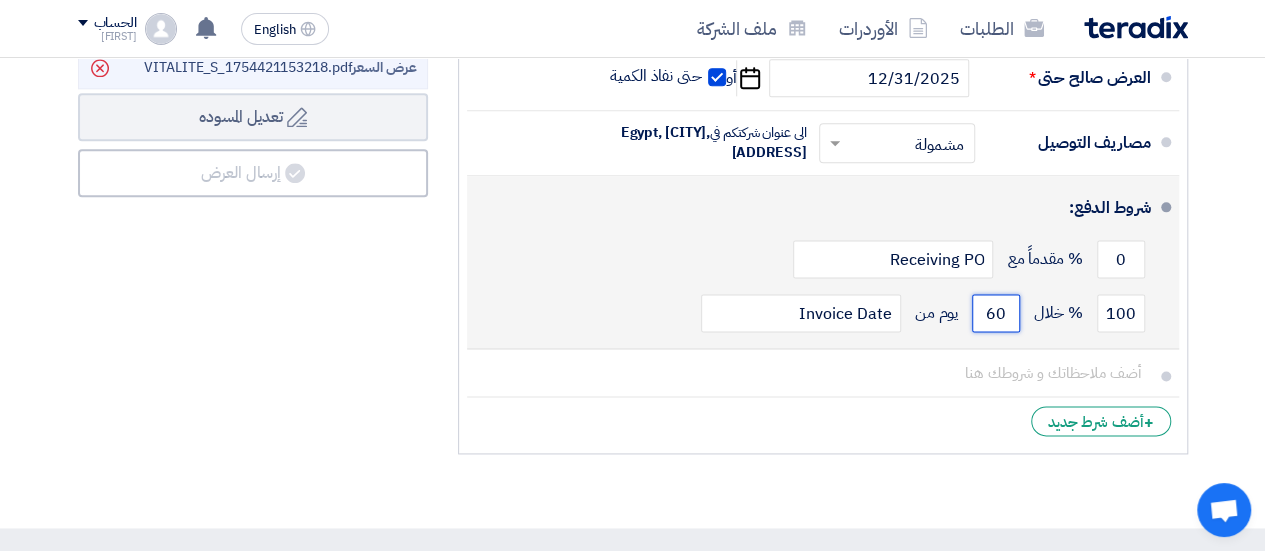 drag, startPoint x: 1003, startPoint y: 353, endPoint x: 972, endPoint y: 350, distance: 31.144823 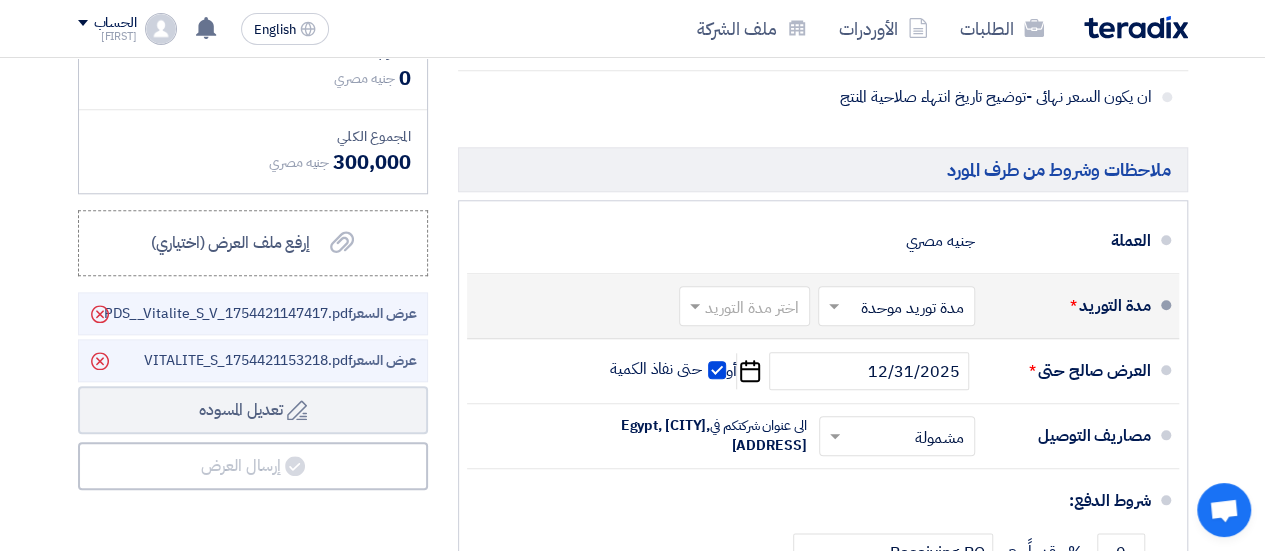 scroll, scrollTop: 894, scrollLeft: 0, axis: vertical 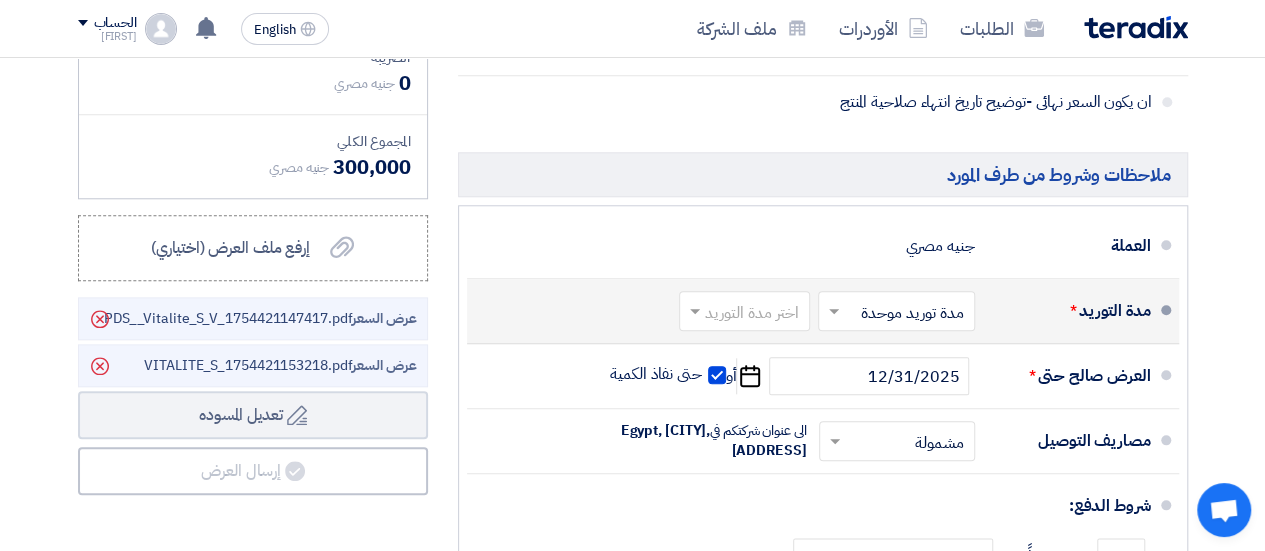 type on "90" 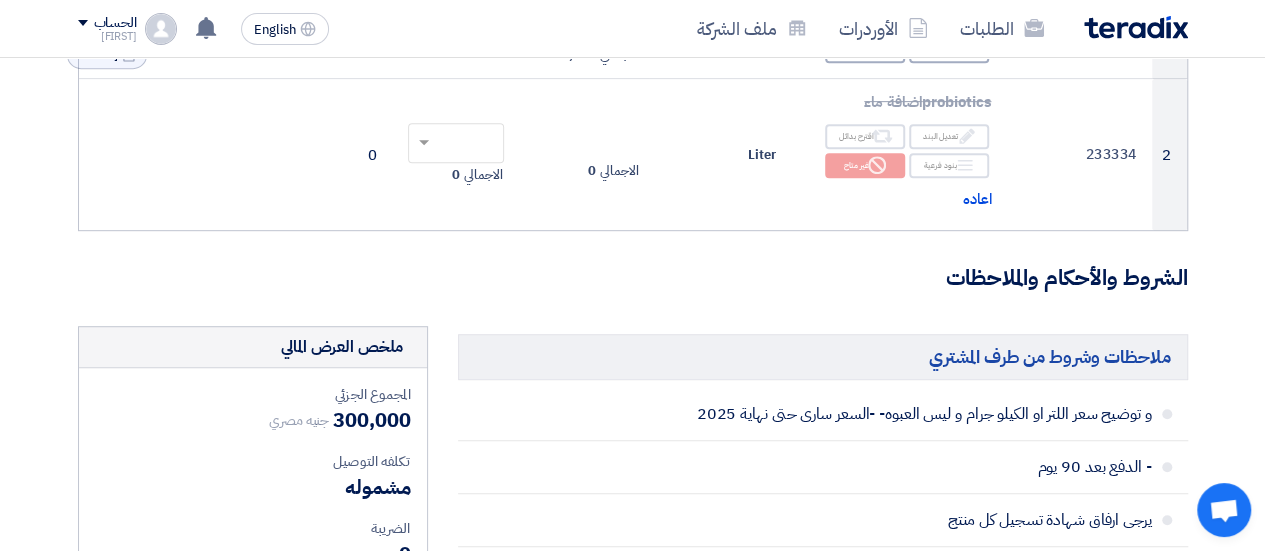 scroll, scrollTop: 395, scrollLeft: 0, axis: vertical 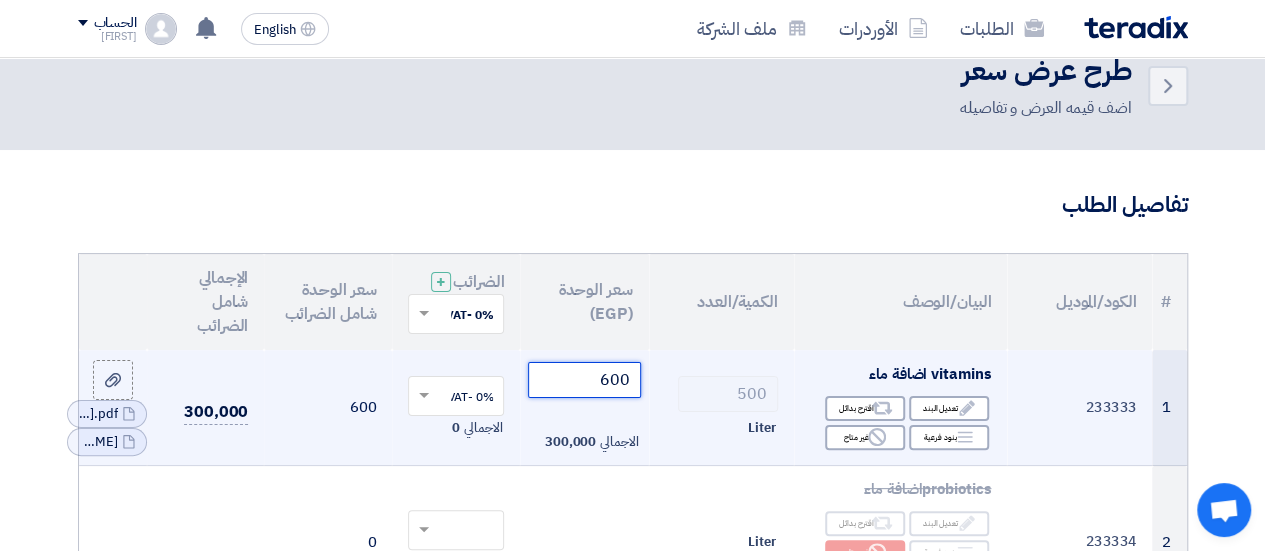 drag, startPoint x: 592, startPoint y: 400, endPoint x: 700, endPoint y: 436, distance: 113.841995 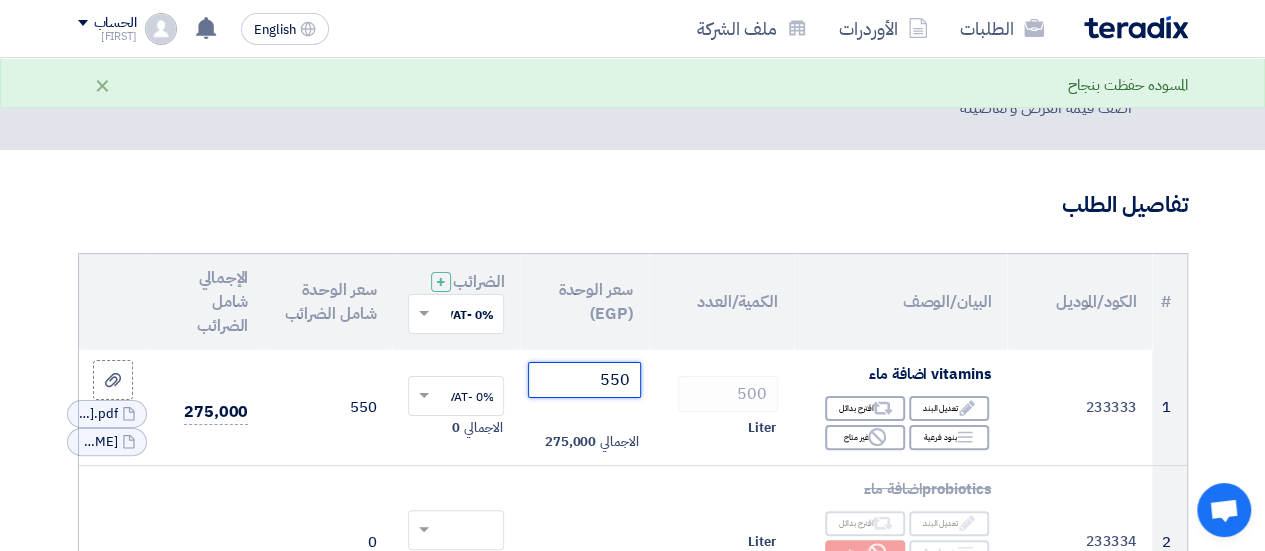 type on "550" 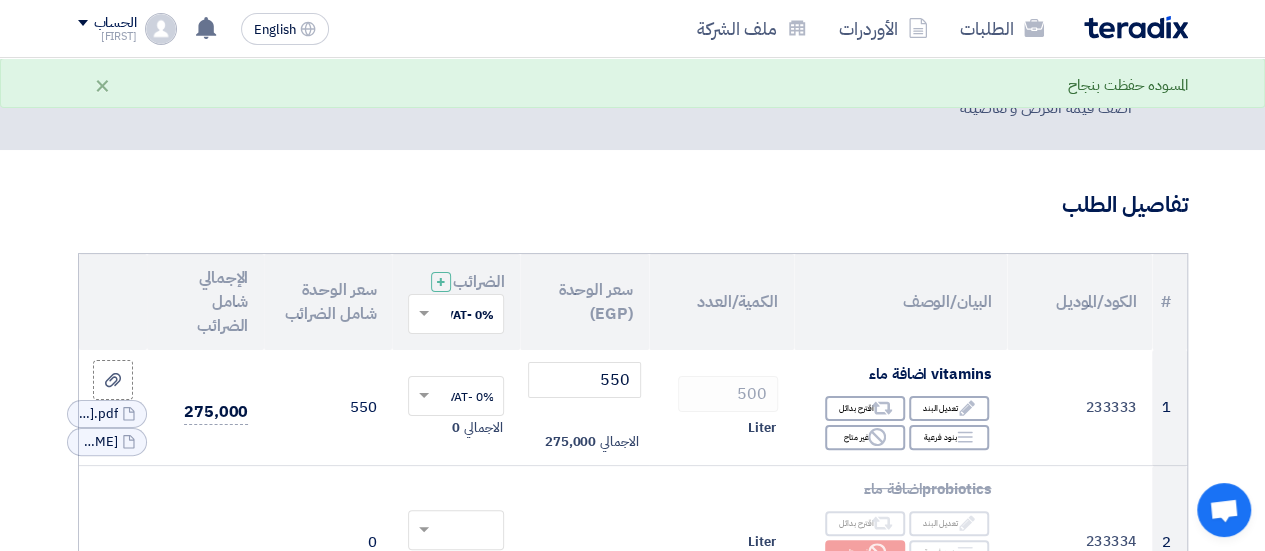 click on "تفاصيل الطلب" 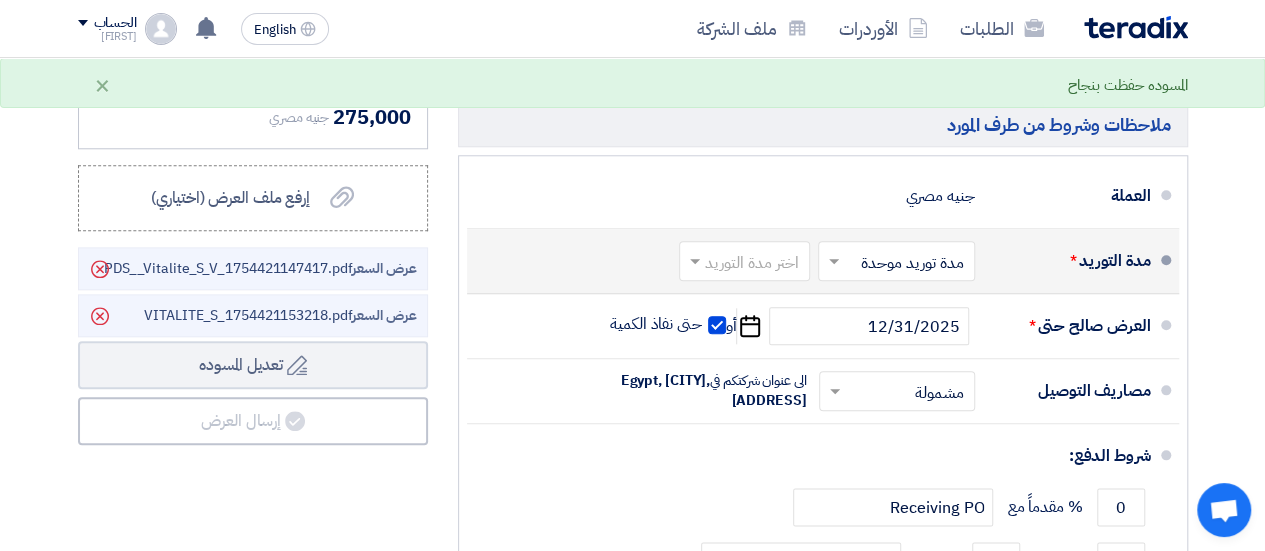 scroll, scrollTop: 940, scrollLeft: 0, axis: vertical 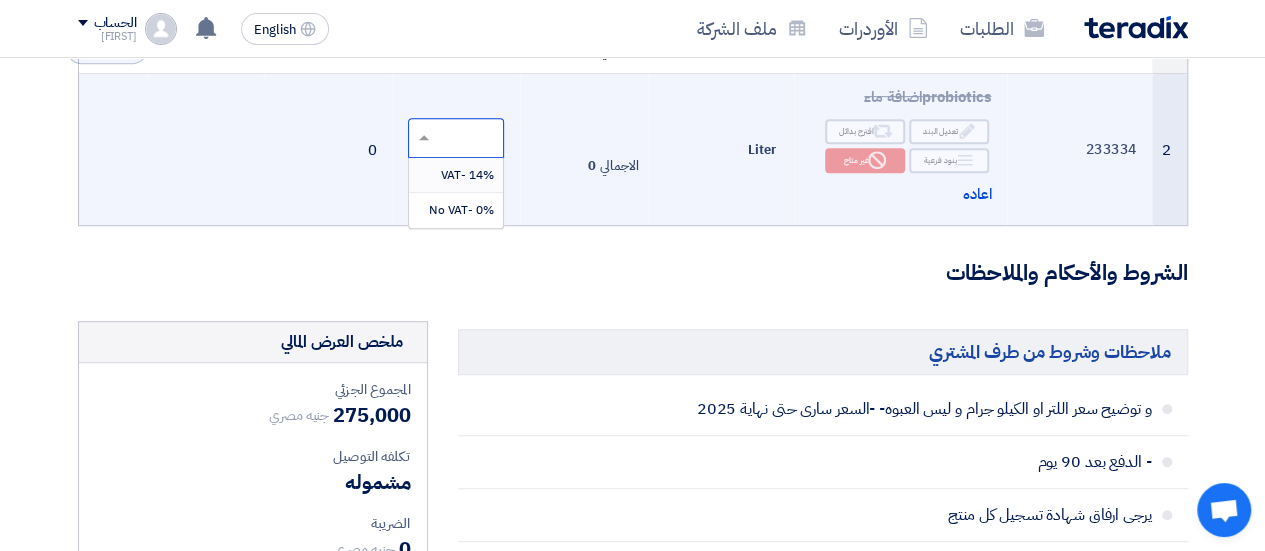 click 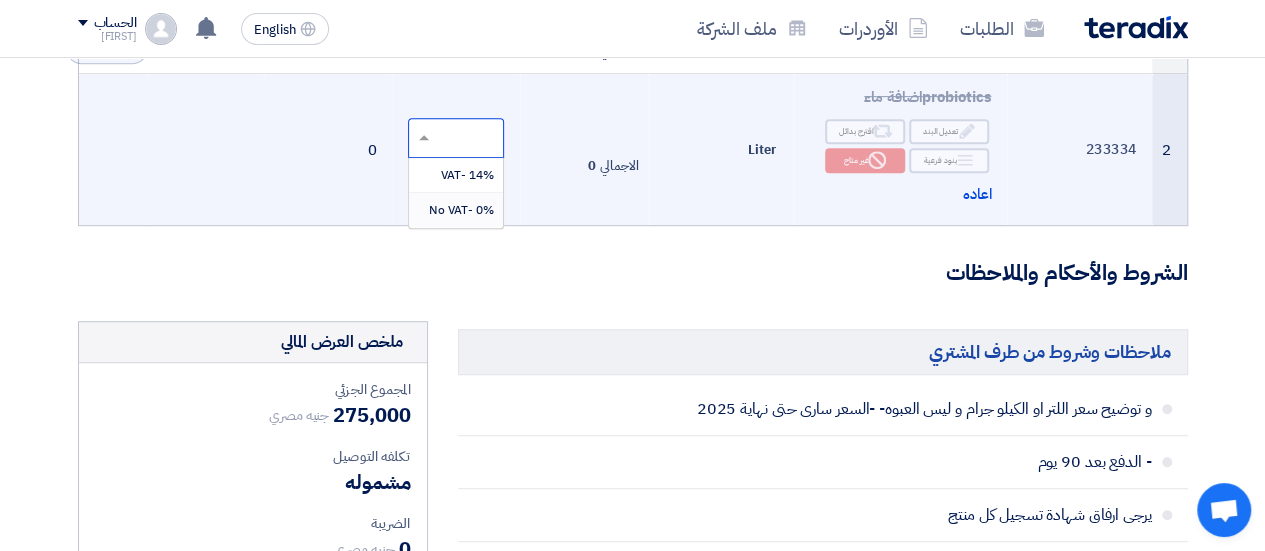 click on "0% -No VAT" at bounding box center (460, 210) 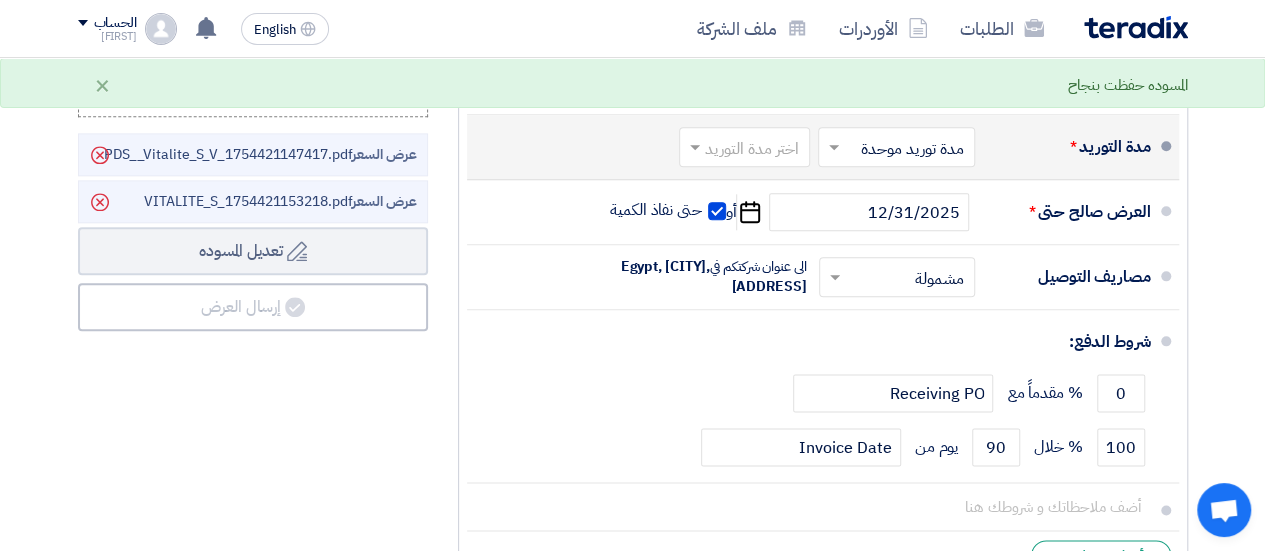 scroll, scrollTop: 1084, scrollLeft: 0, axis: vertical 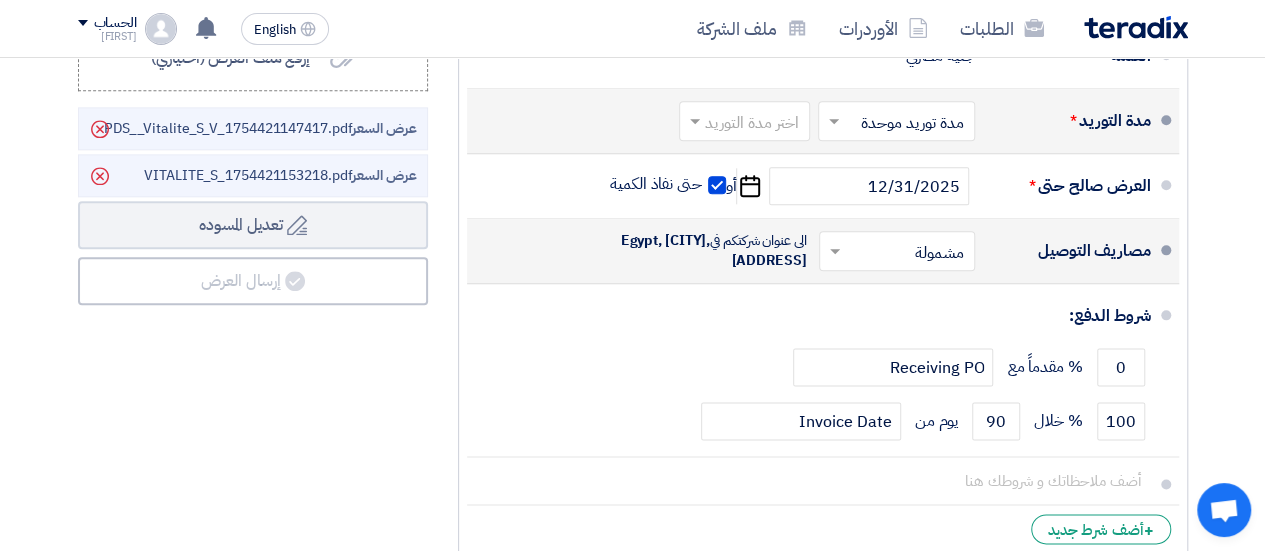 click 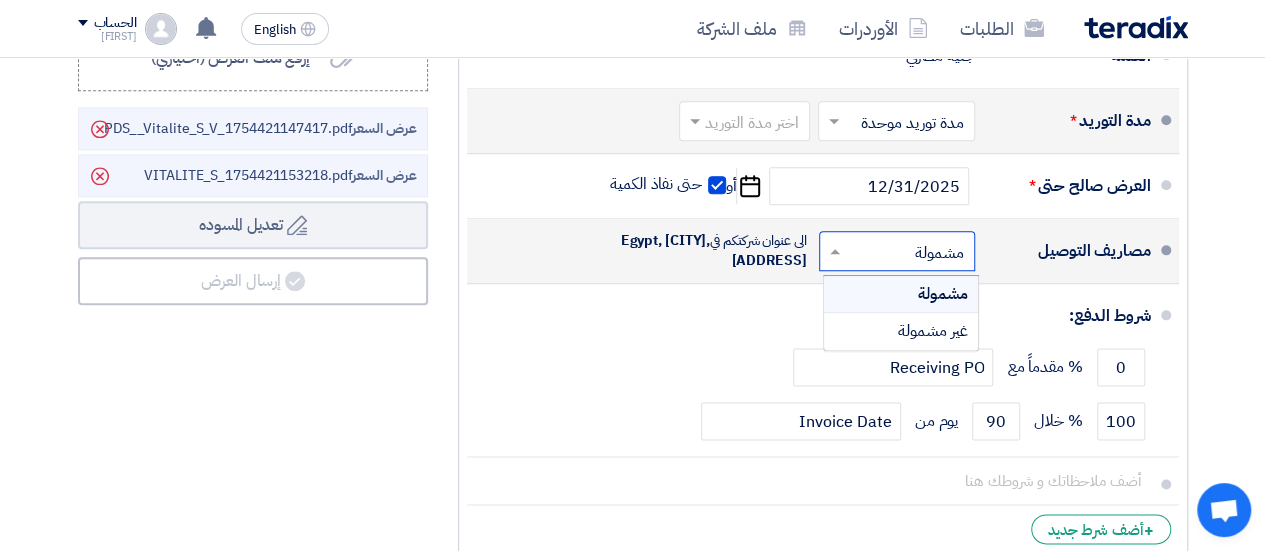 click on "مشمولة" at bounding box center (901, 294) 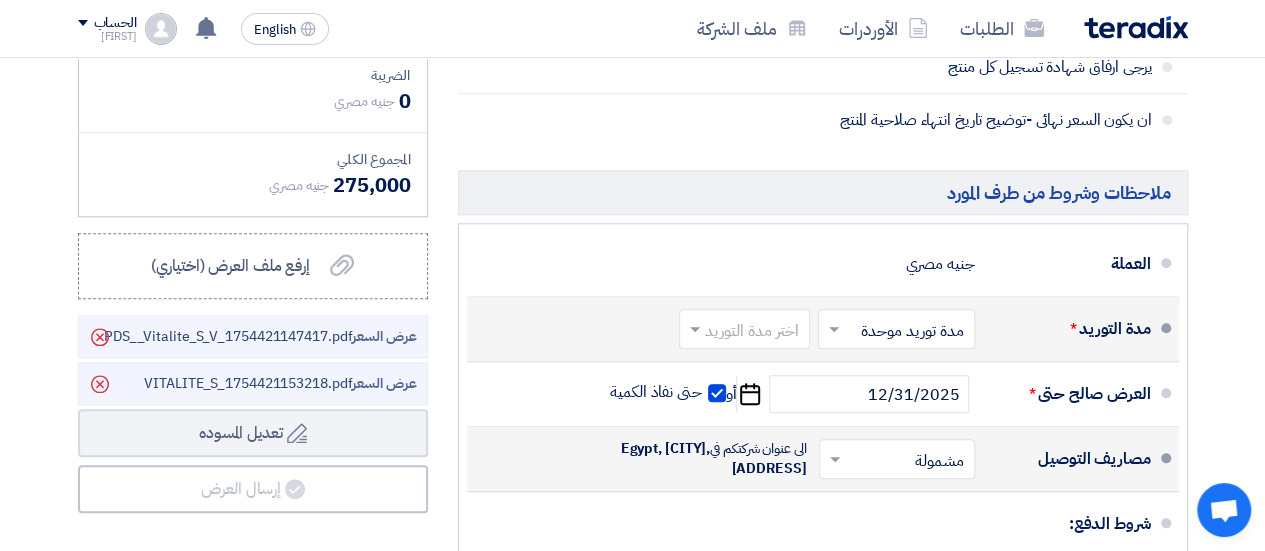 scroll, scrollTop: 879, scrollLeft: 0, axis: vertical 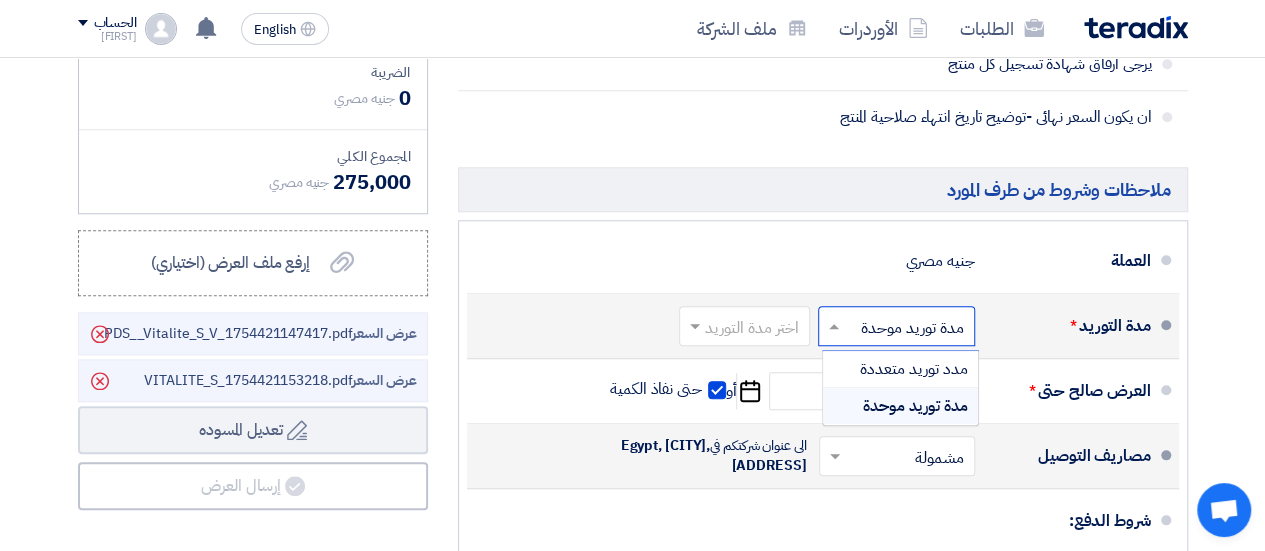 click 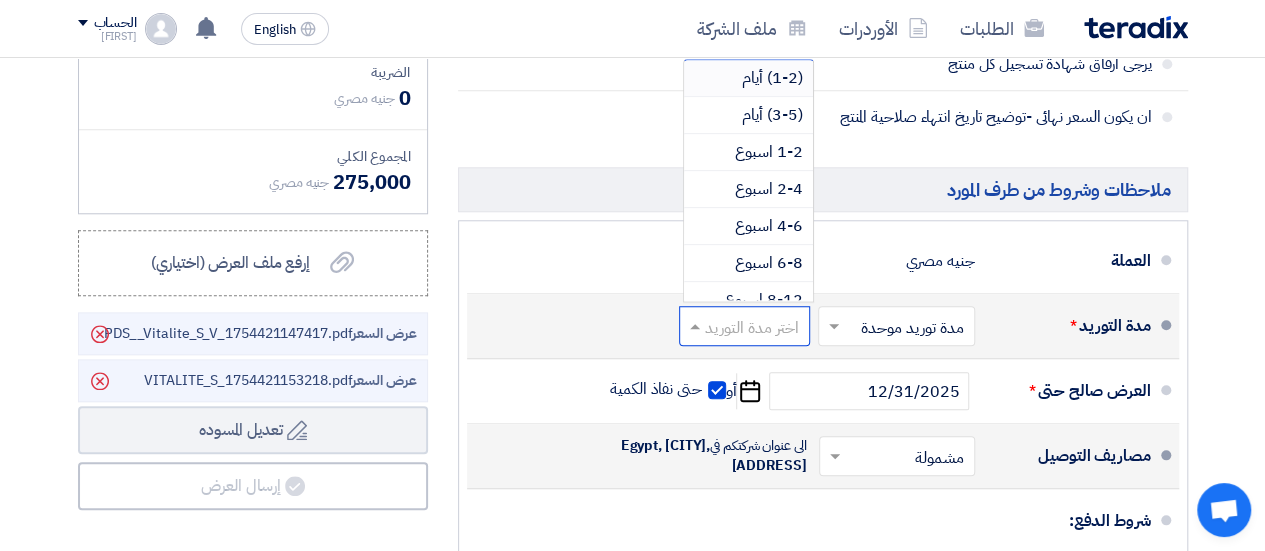 click on "(1-2) أيام" at bounding box center (772, 78) 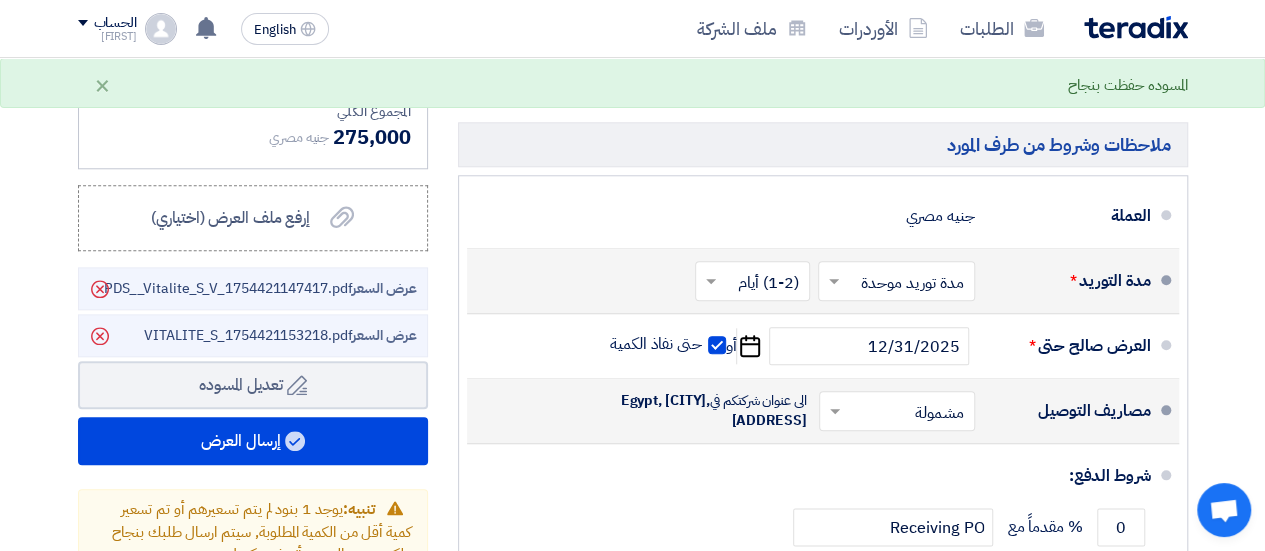 scroll, scrollTop: 918, scrollLeft: 0, axis: vertical 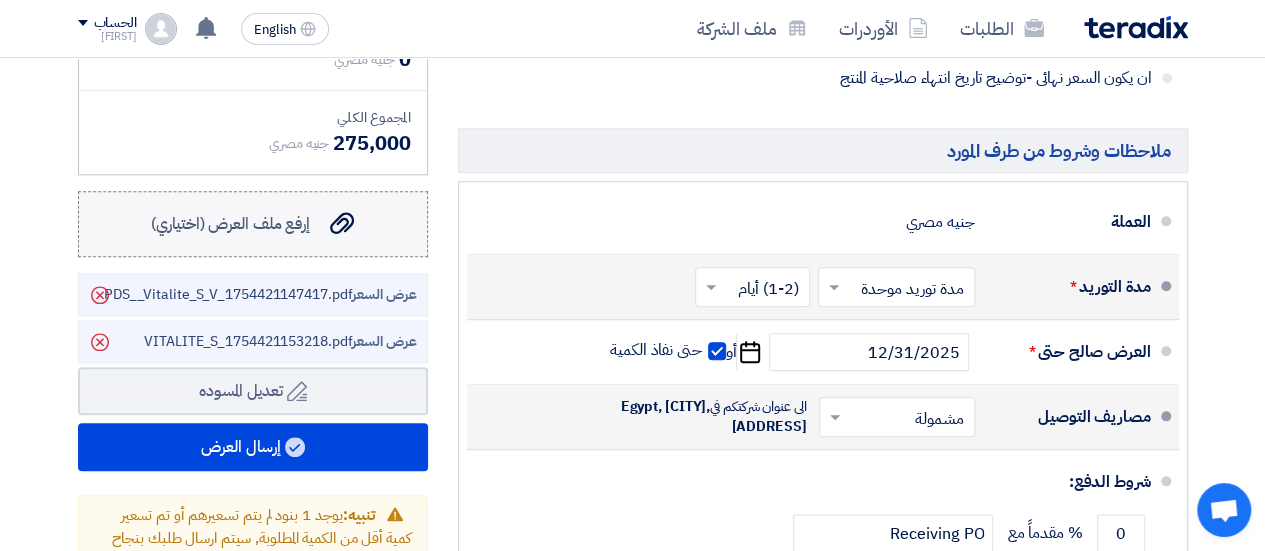 click 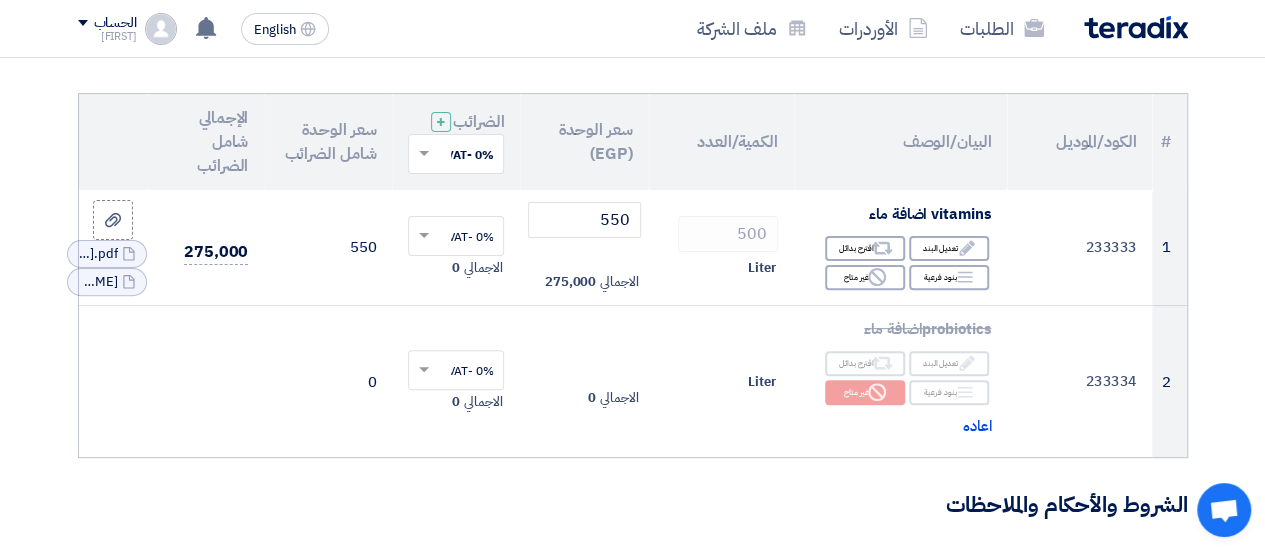 scroll, scrollTop: 79, scrollLeft: 0, axis: vertical 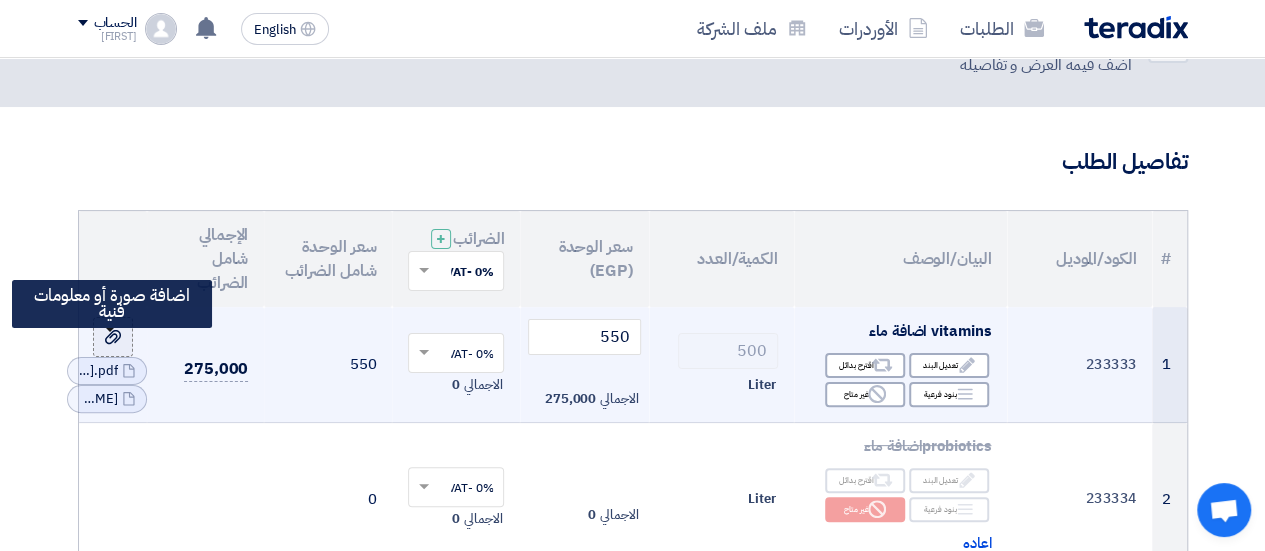 click 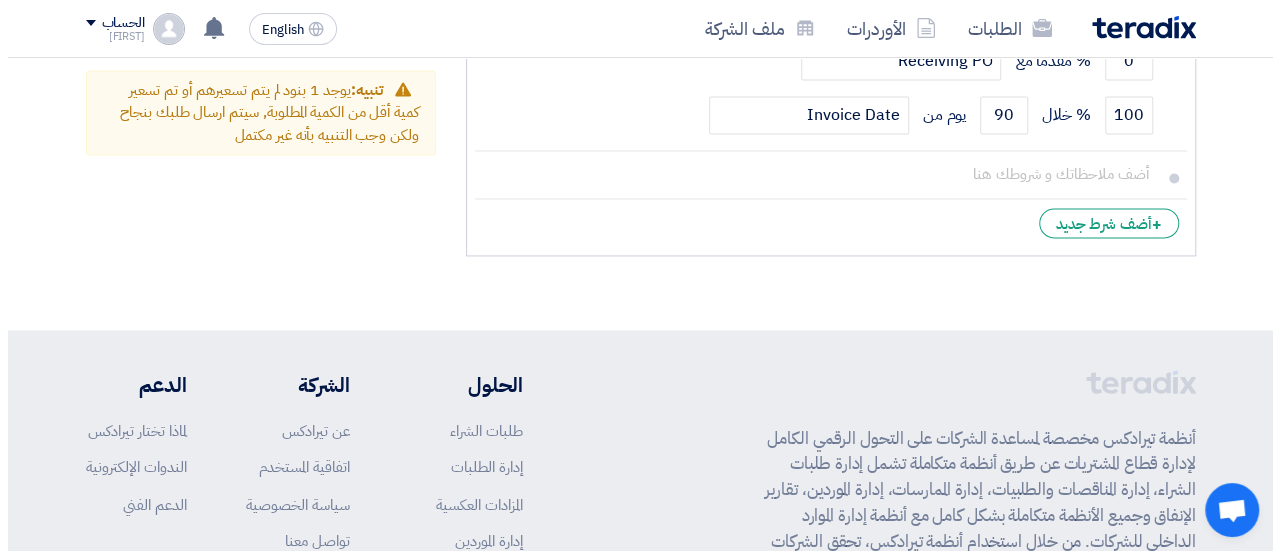 scroll, scrollTop: 1256, scrollLeft: 0, axis: vertical 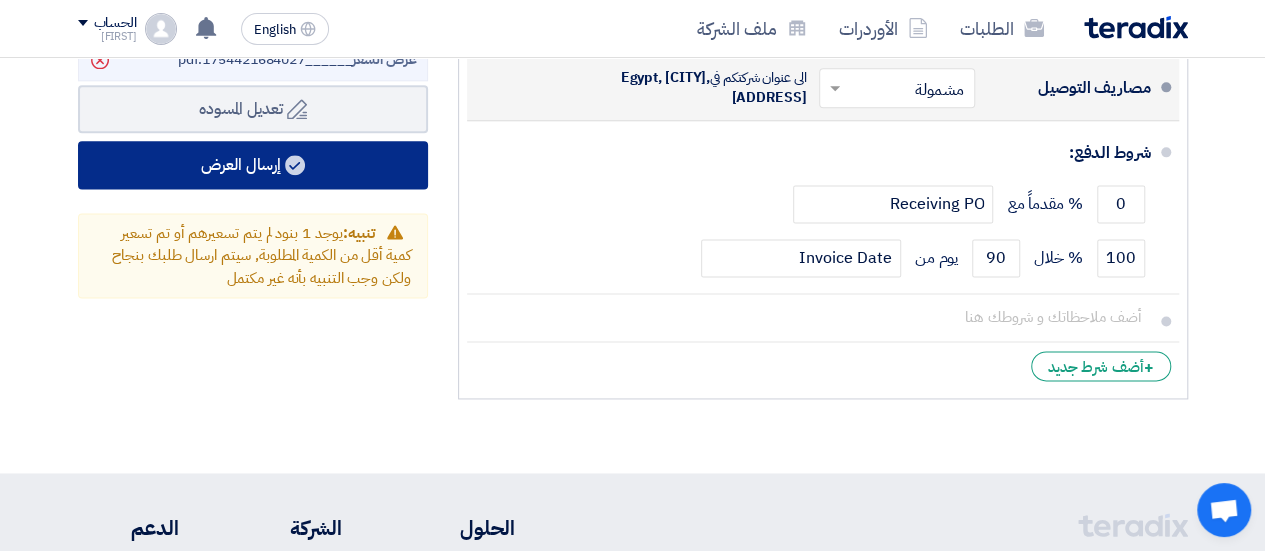 click on "إرسال العرض" 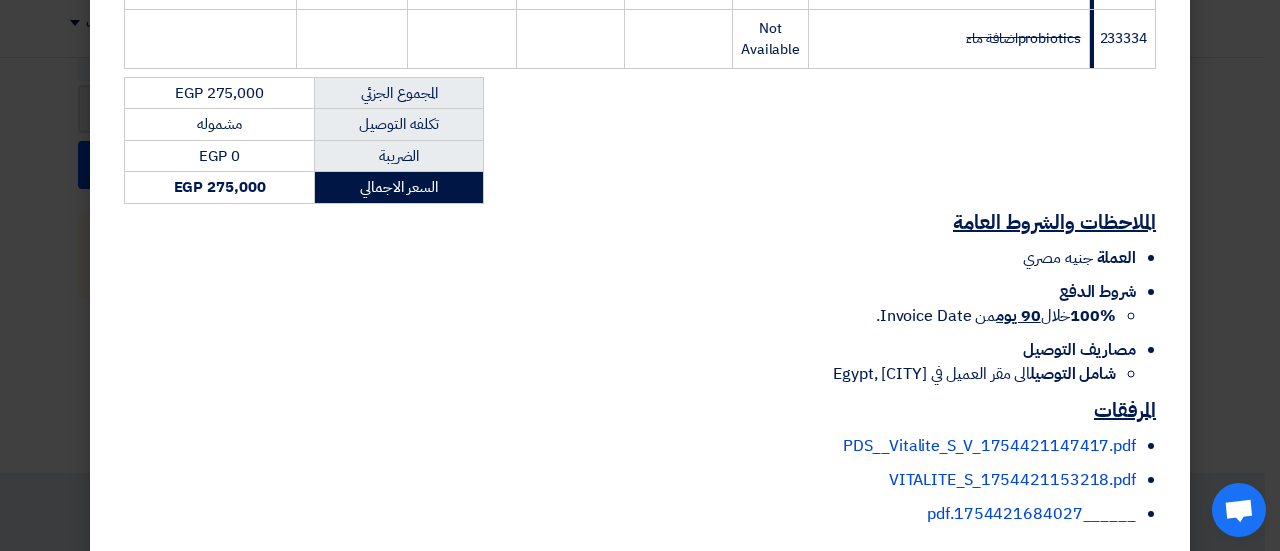 scroll, scrollTop: 525, scrollLeft: 0, axis: vertical 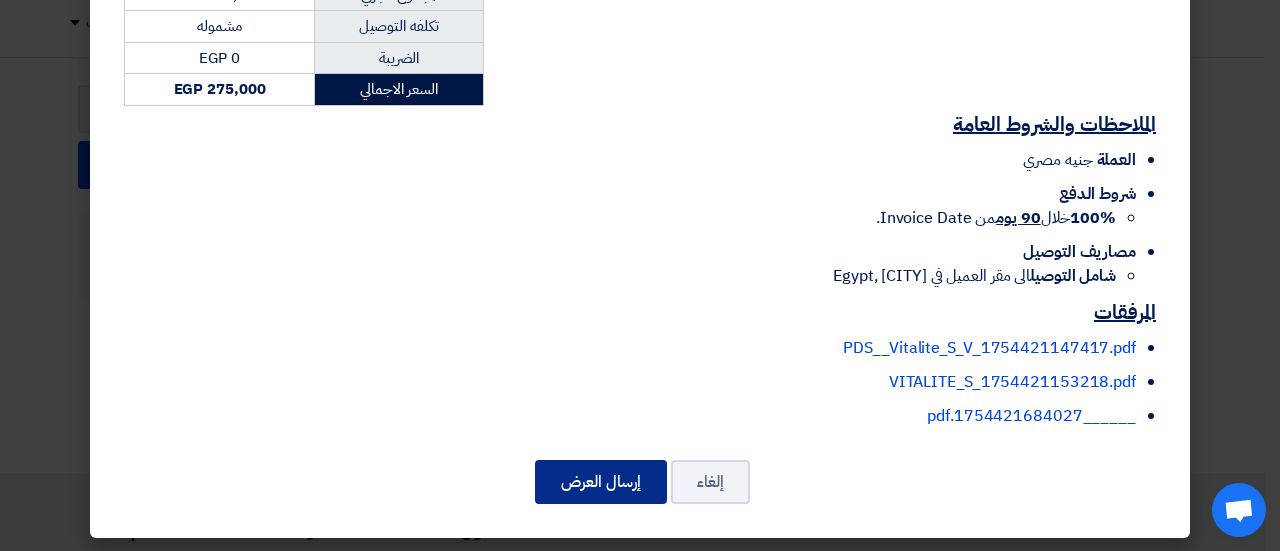 click on "إرسال العرض" 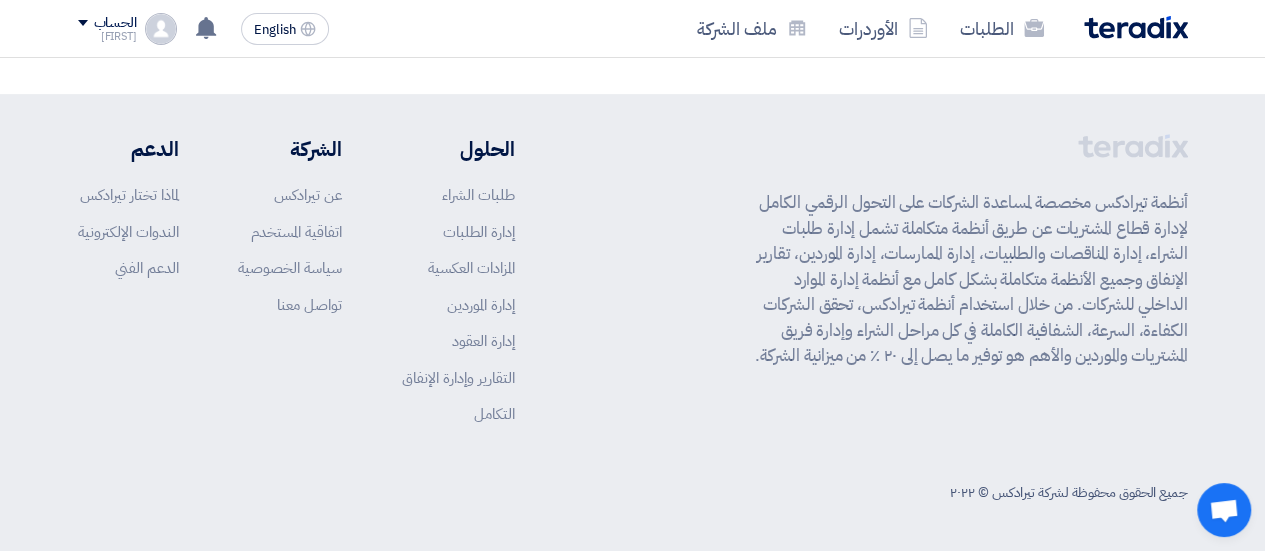 scroll, scrollTop: 1788, scrollLeft: 0, axis: vertical 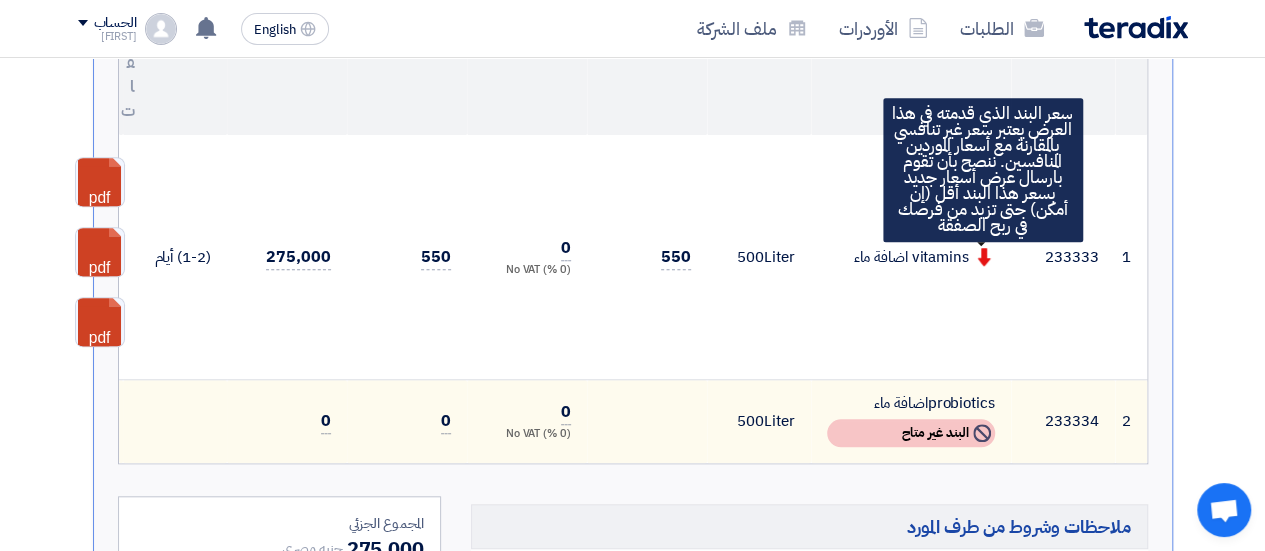 click 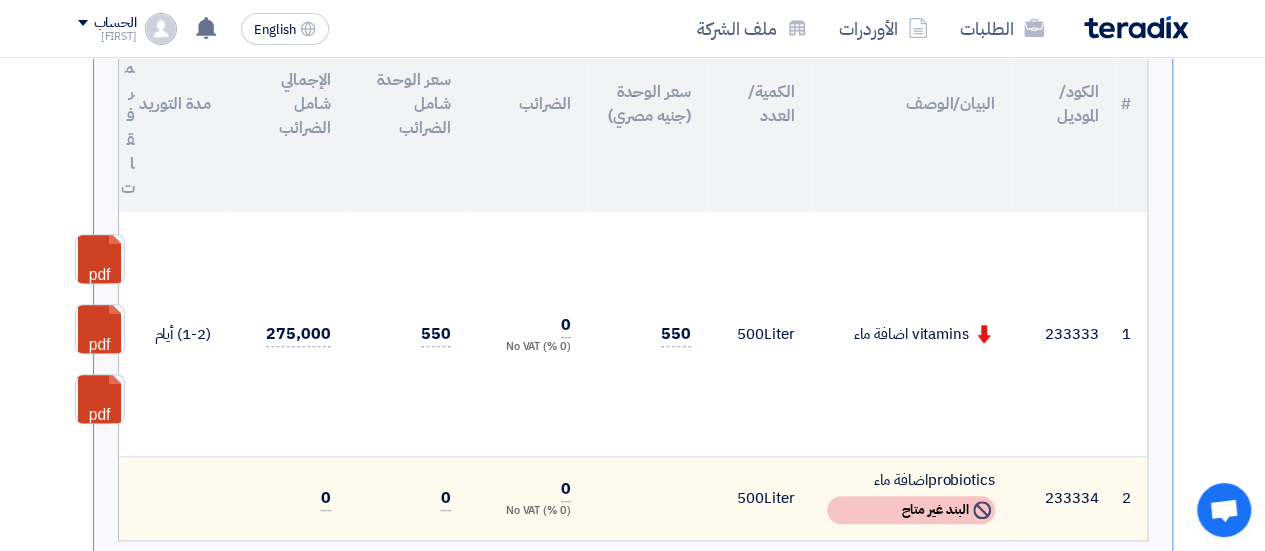 scroll, scrollTop: 405, scrollLeft: 0, axis: vertical 